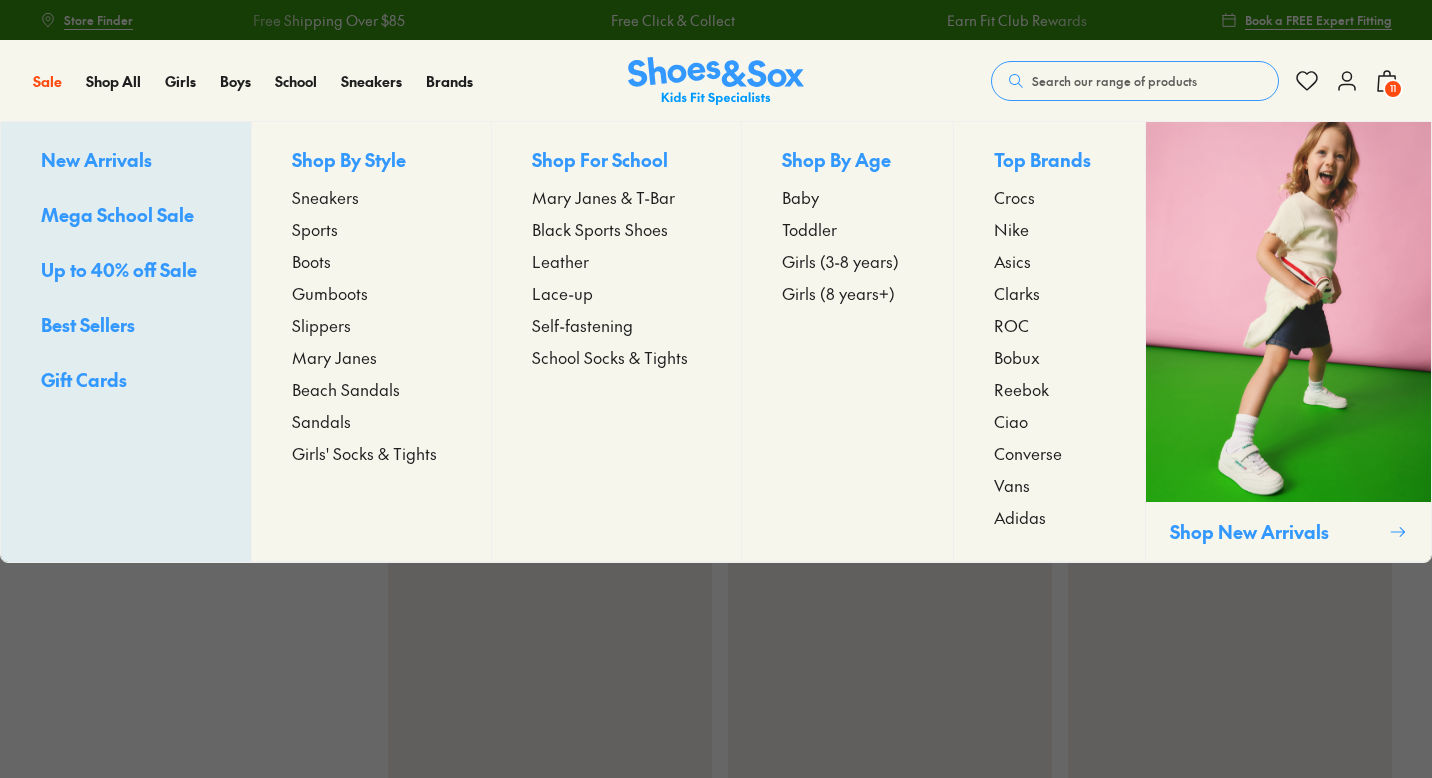 scroll, scrollTop: 0, scrollLeft: 0, axis: both 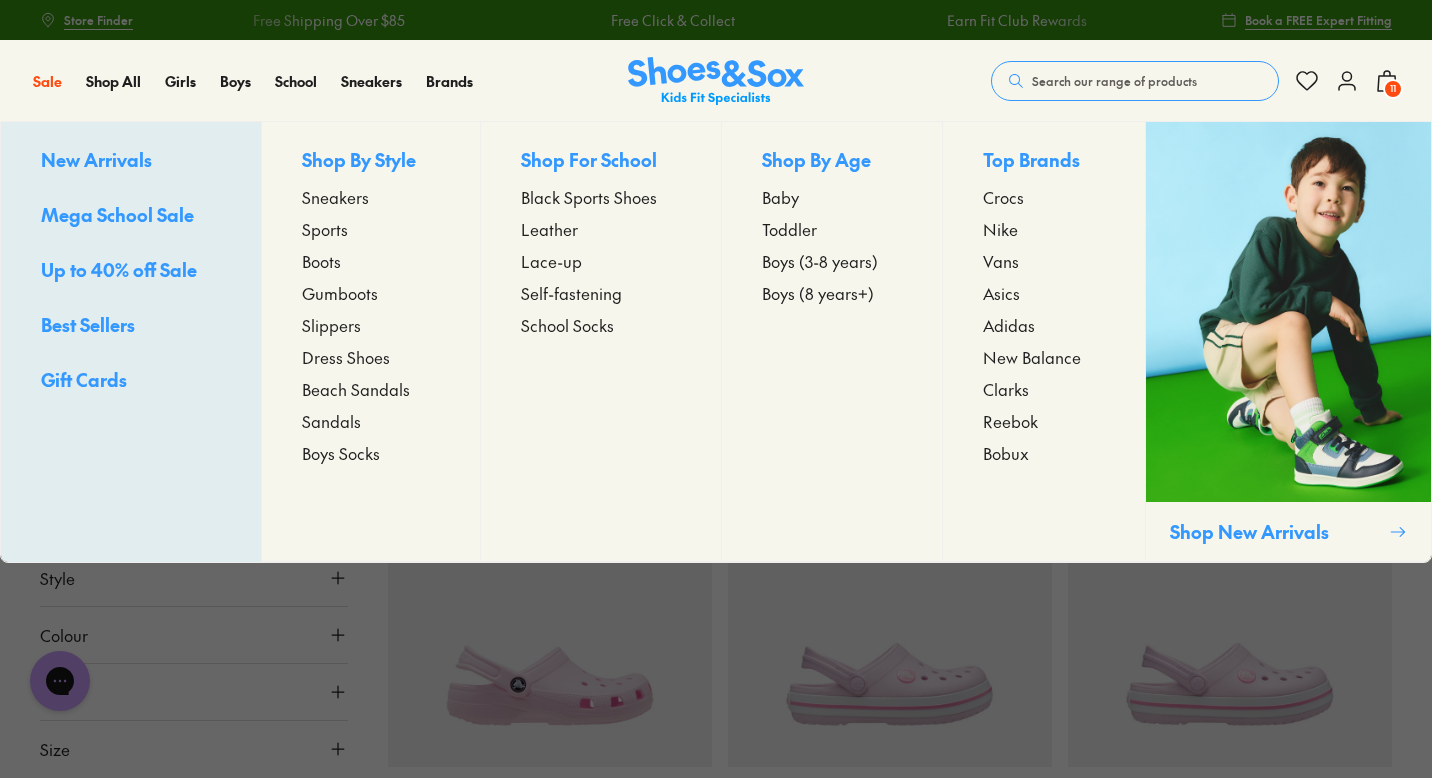 click on "Sports" at bounding box center [325, 229] 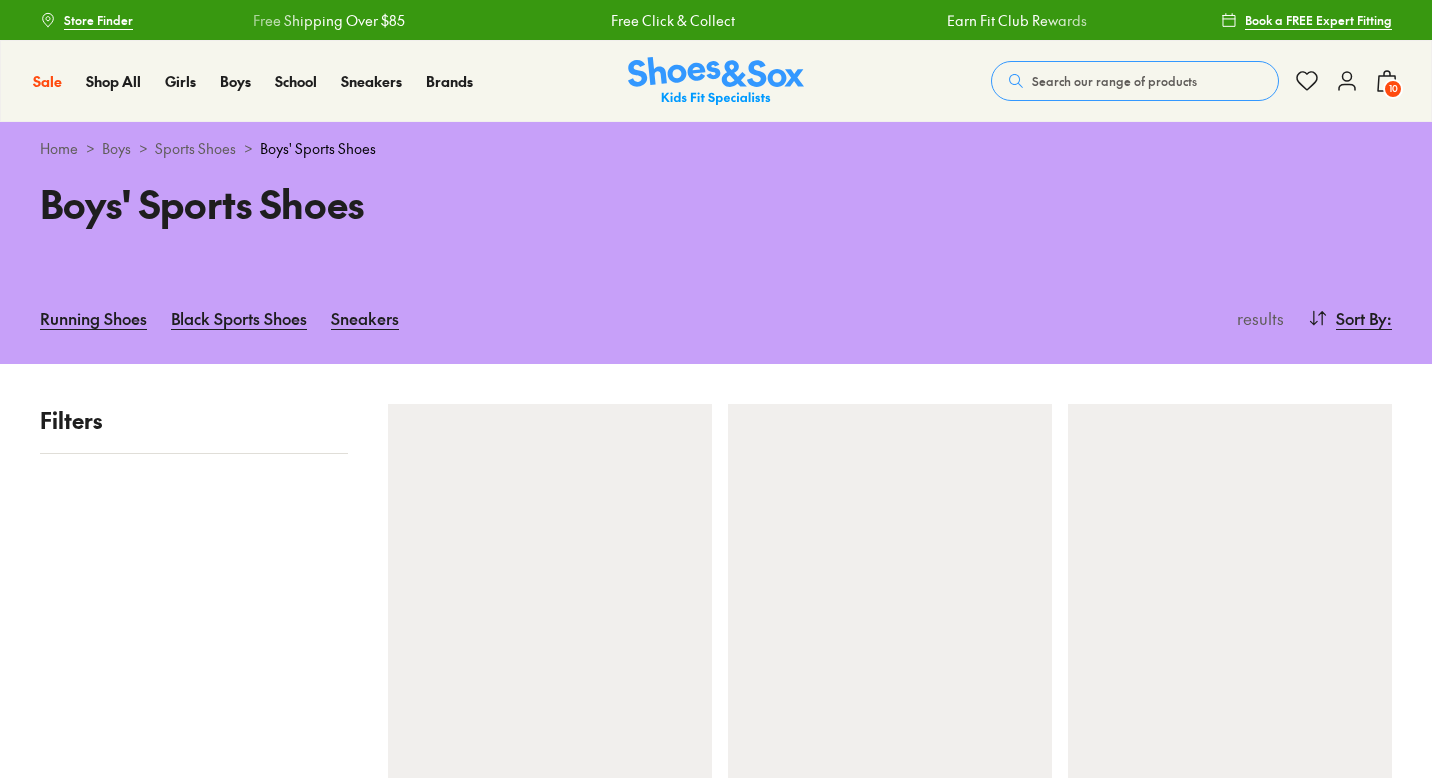 scroll, scrollTop: 0, scrollLeft: 0, axis: both 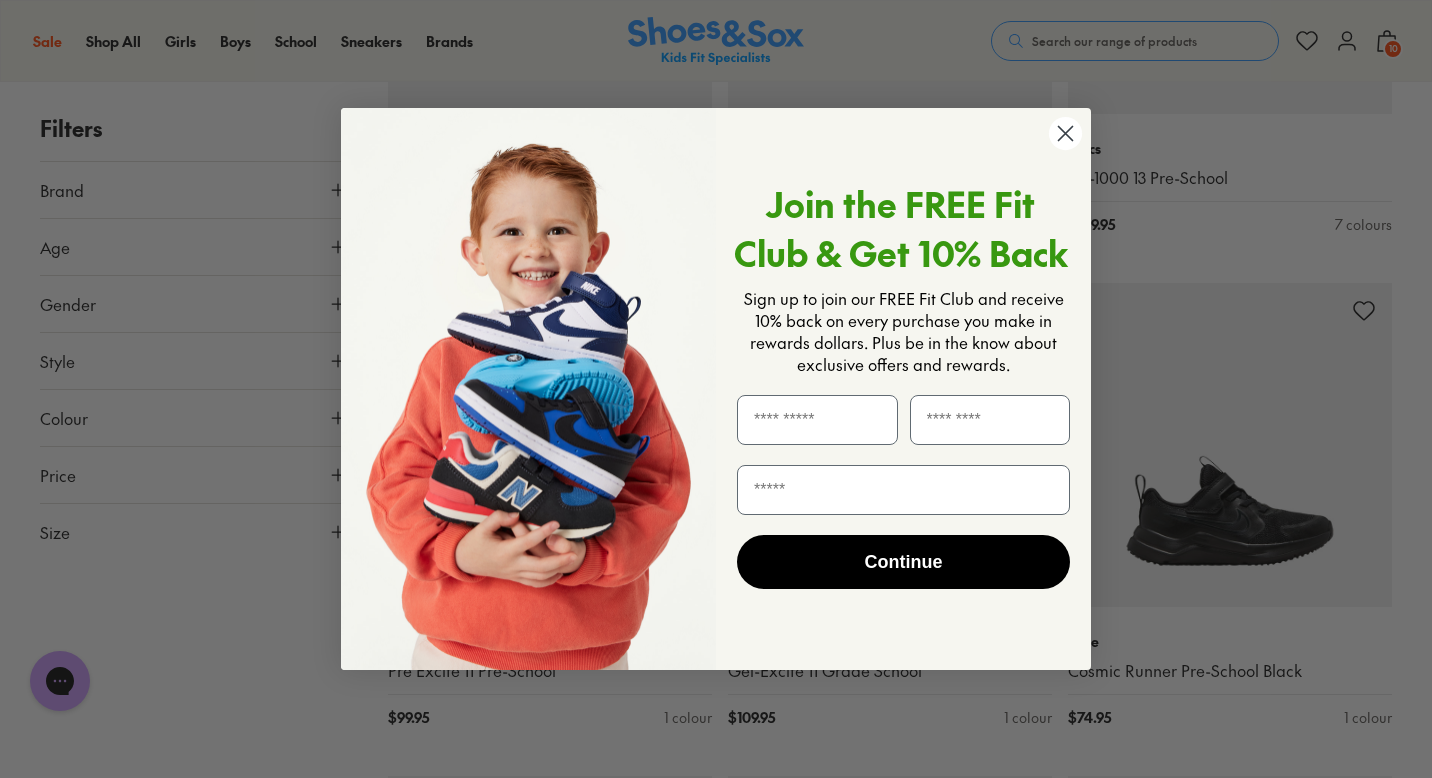 click 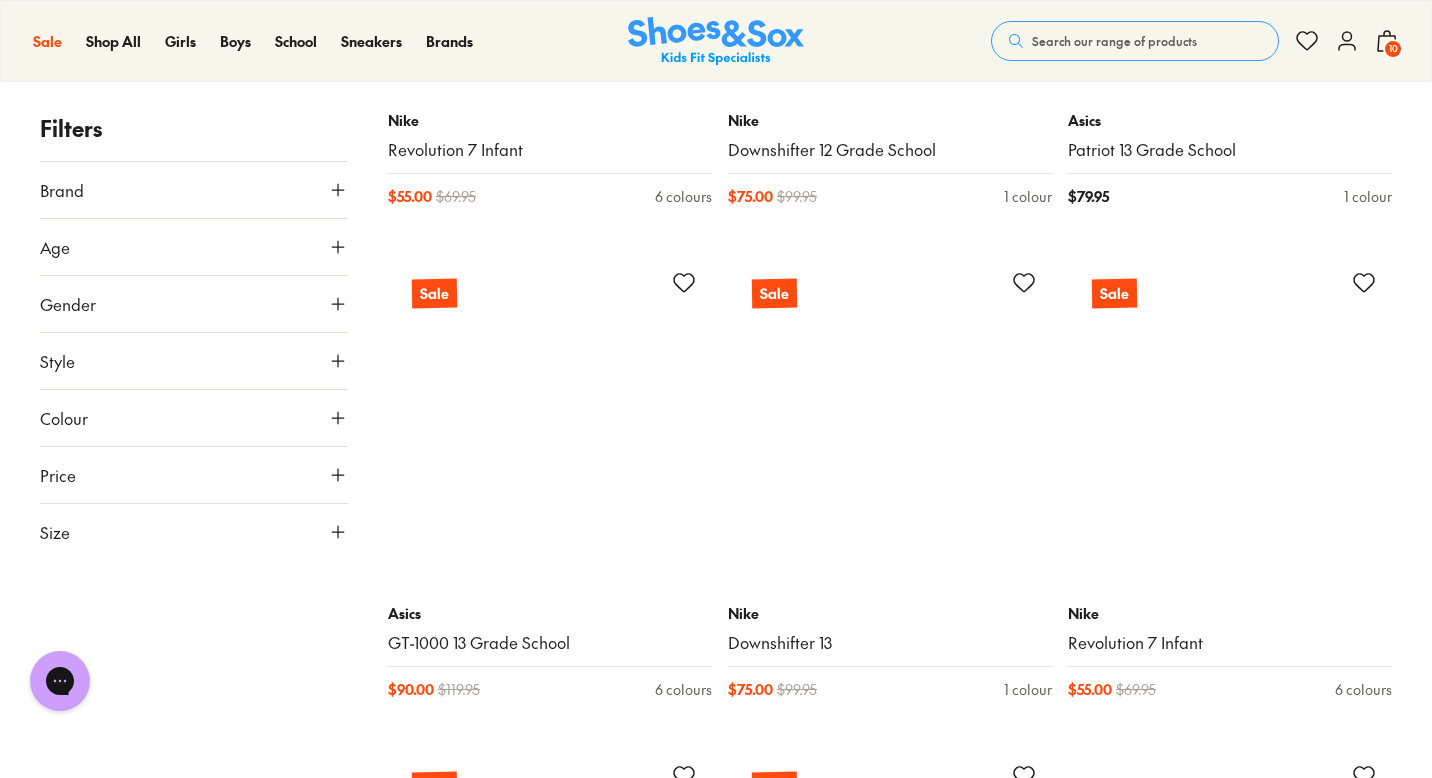scroll, scrollTop: 14159, scrollLeft: 0, axis: vertical 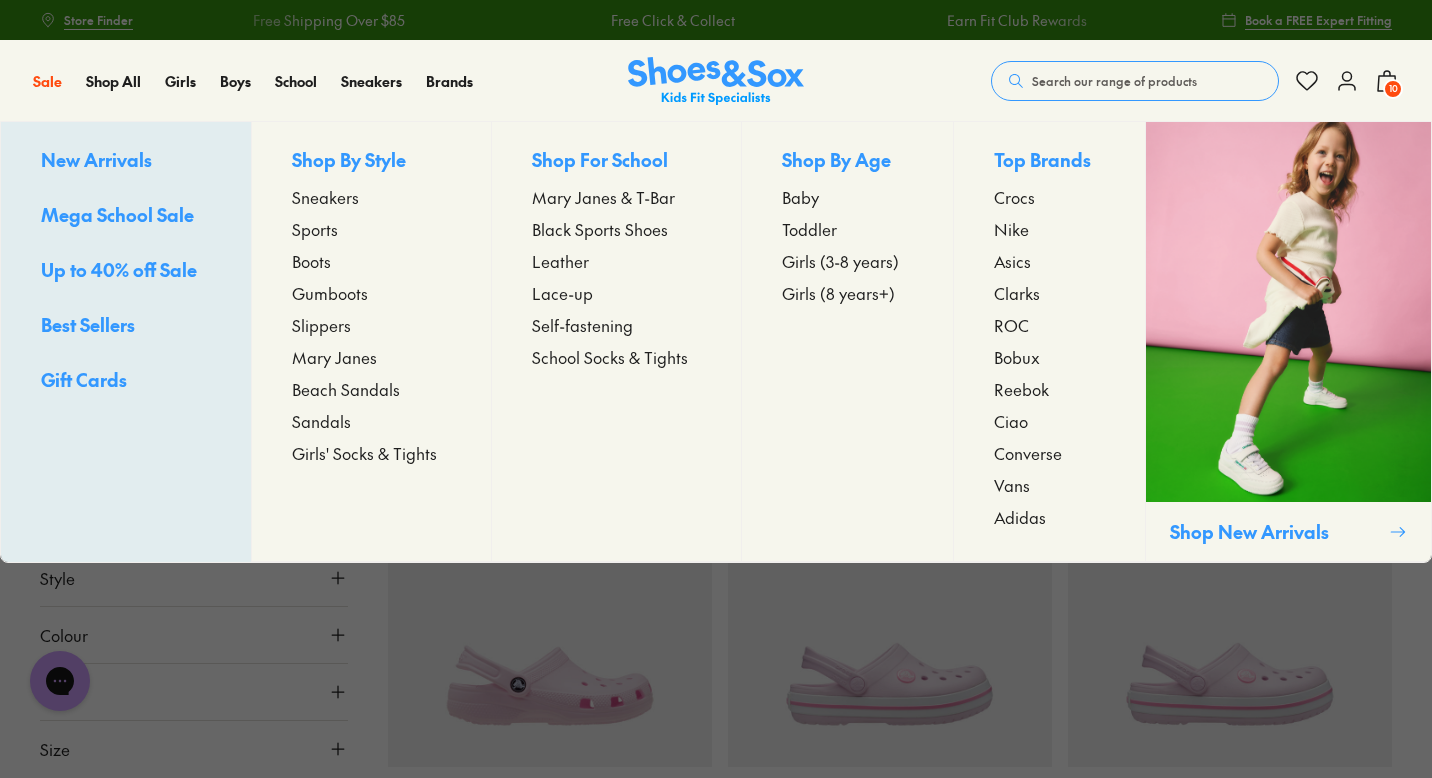 click on "Sports" at bounding box center [315, 229] 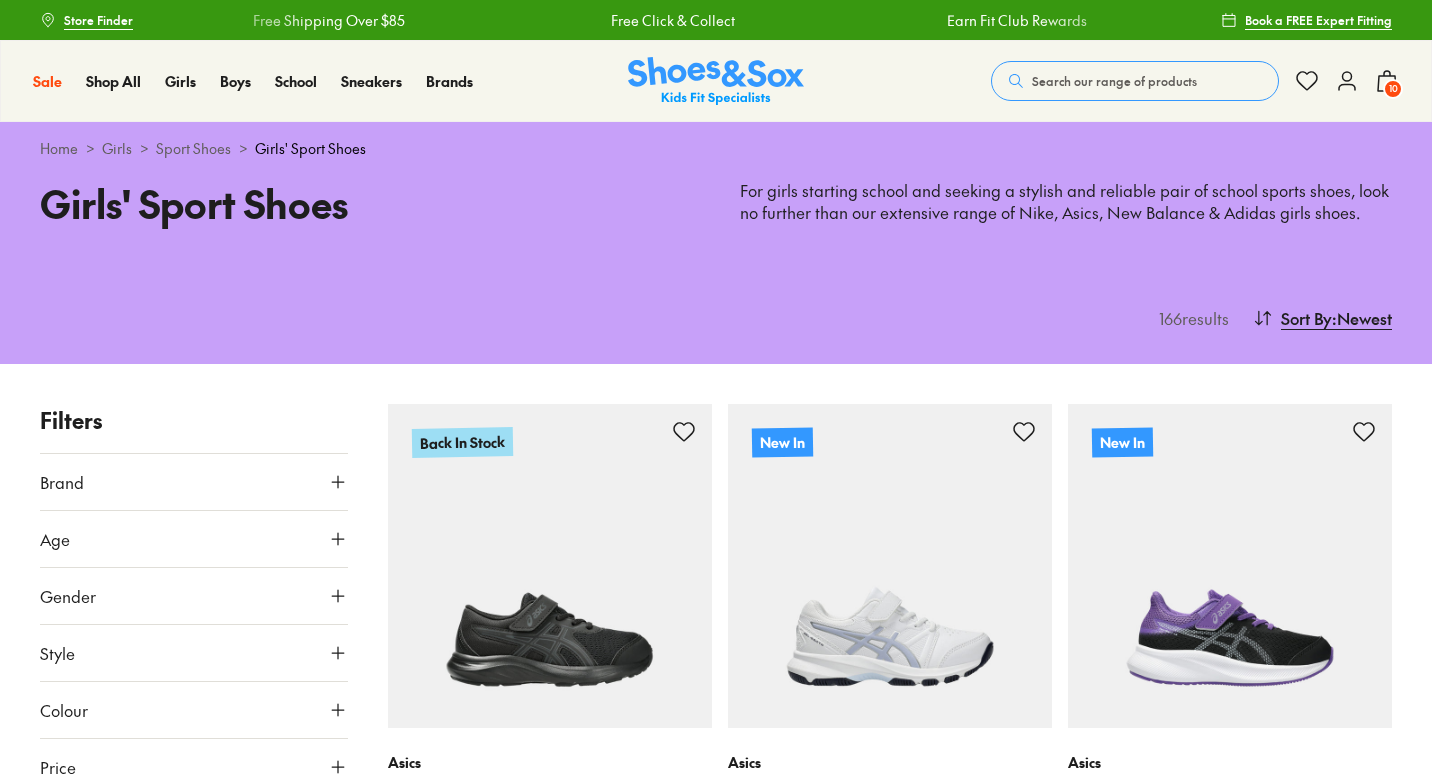 scroll, scrollTop: 234, scrollLeft: 0, axis: vertical 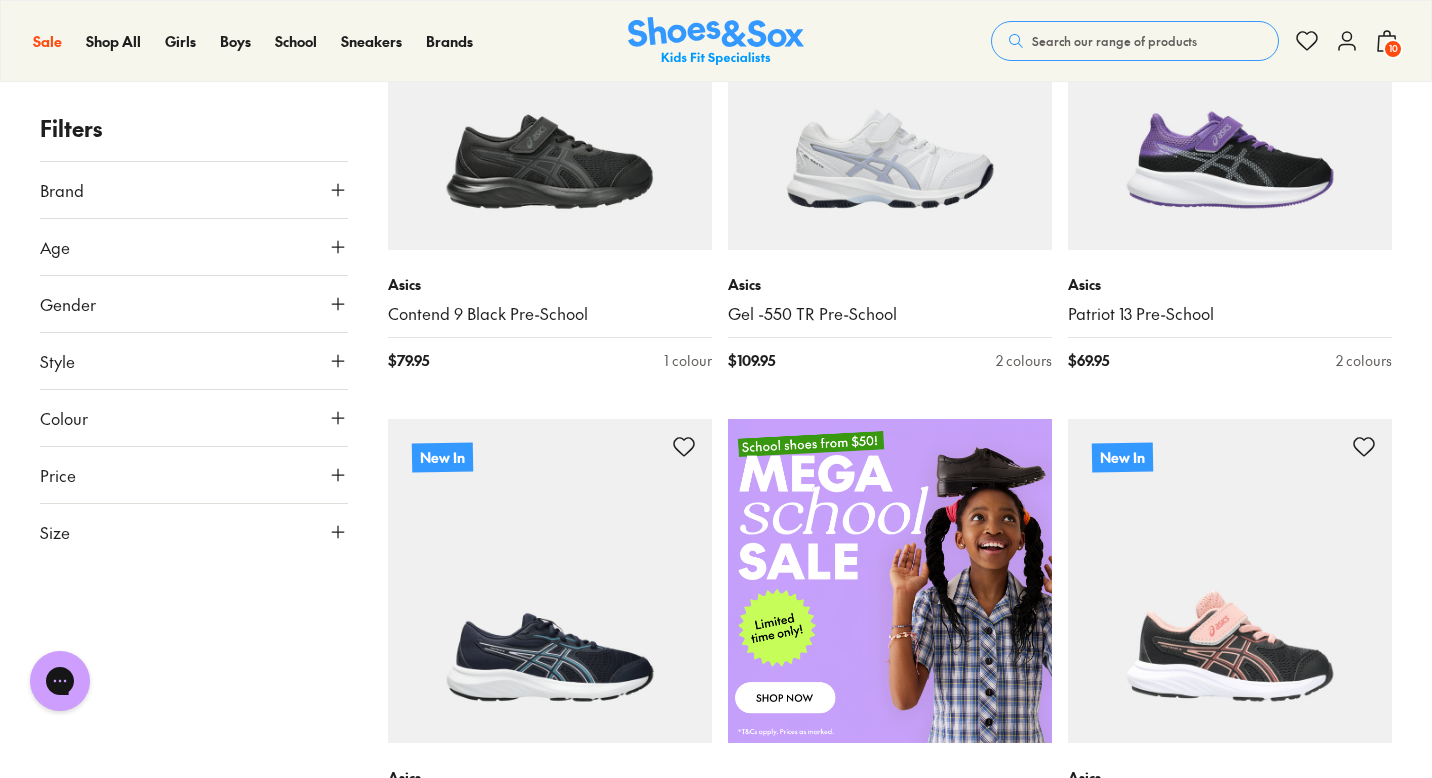click on "Brand" at bounding box center (194, 190) 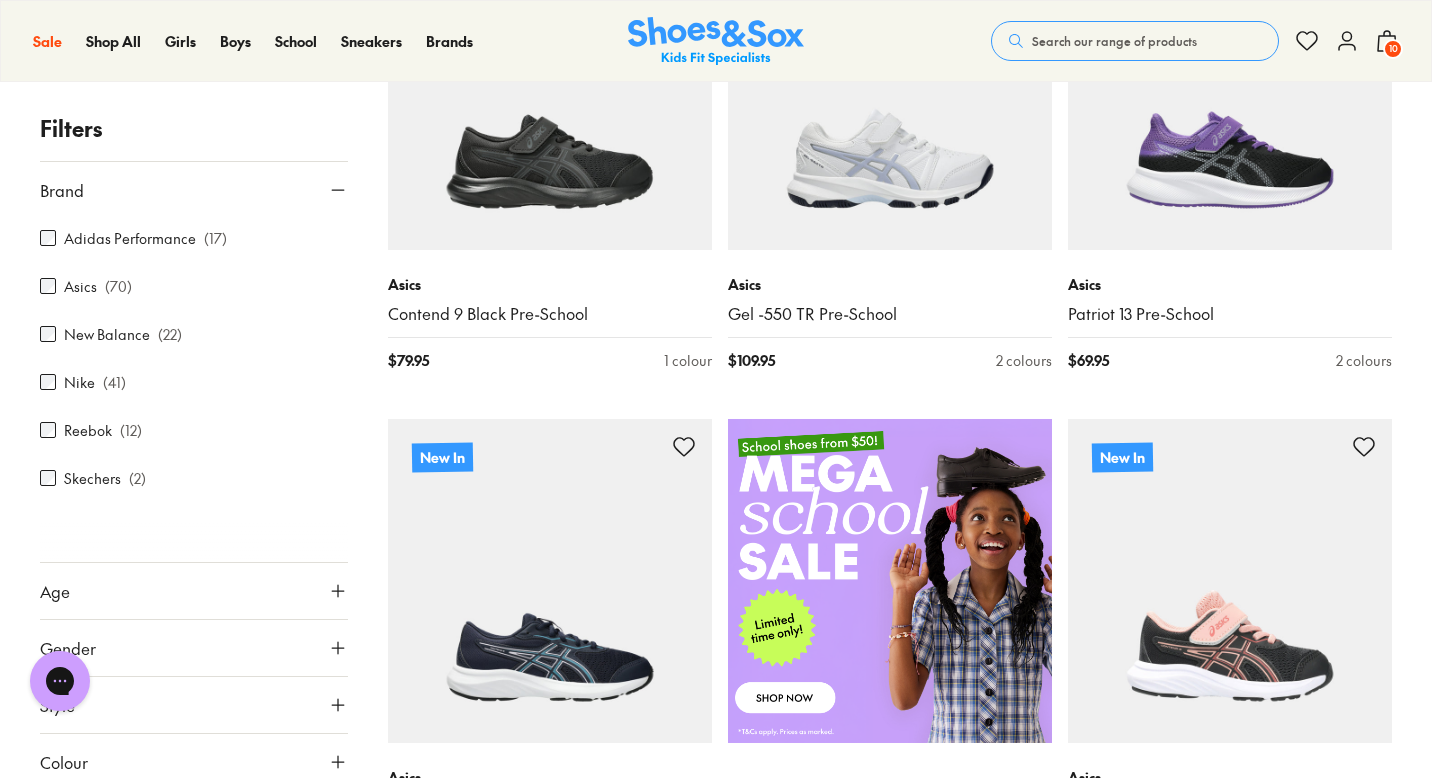 click on "Brand" at bounding box center (194, 190) 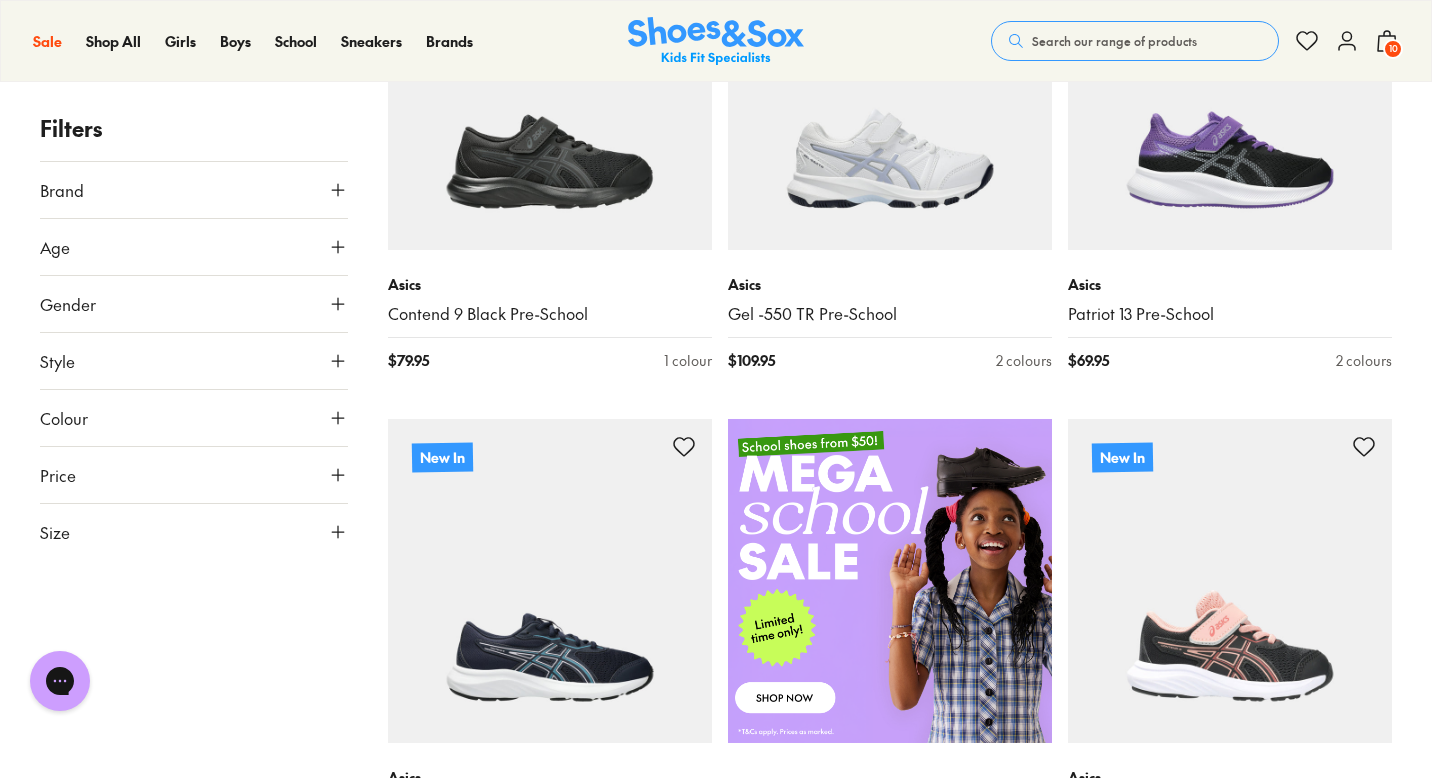click on "Age" at bounding box center (194, 247) 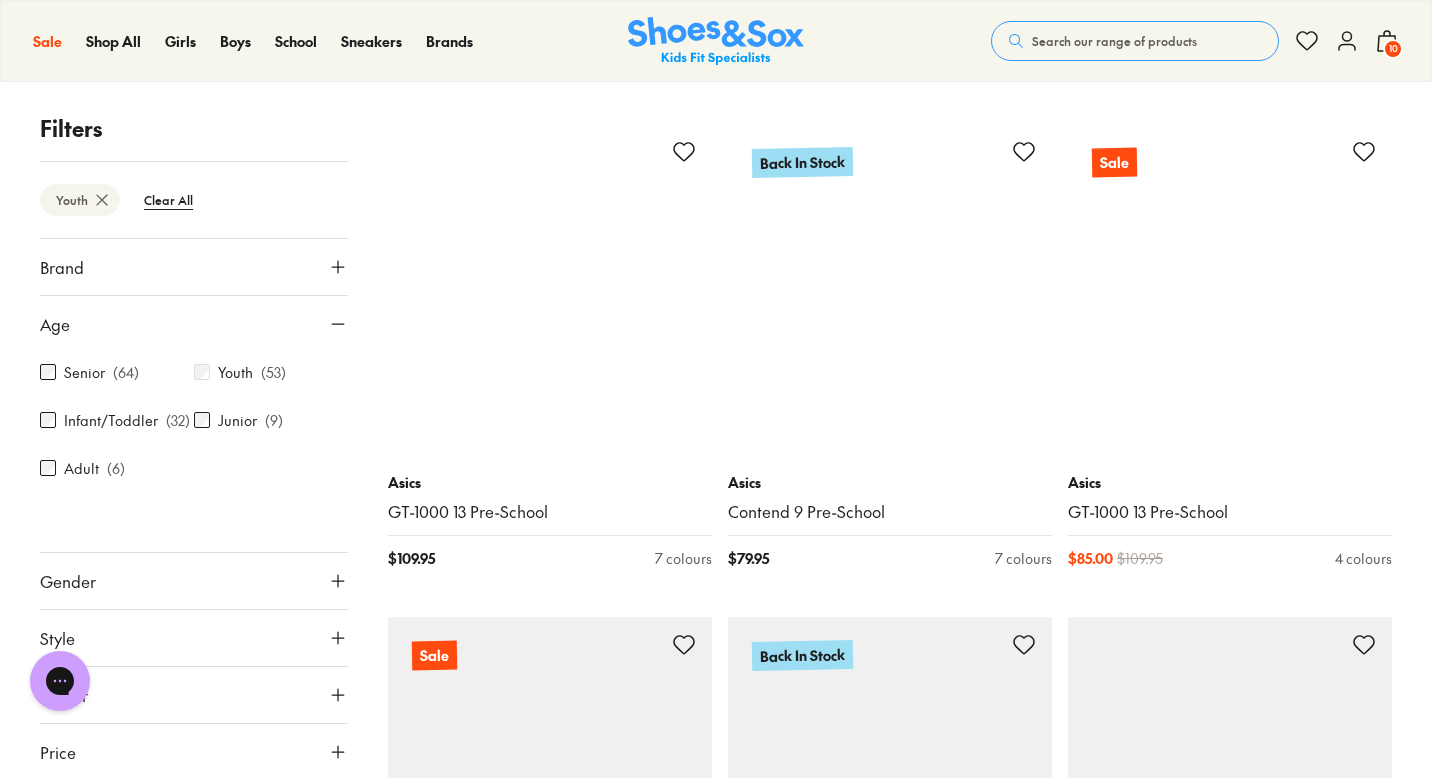 scroll, scrollTop: 4232, scrollLeft: 0, axis: vertical 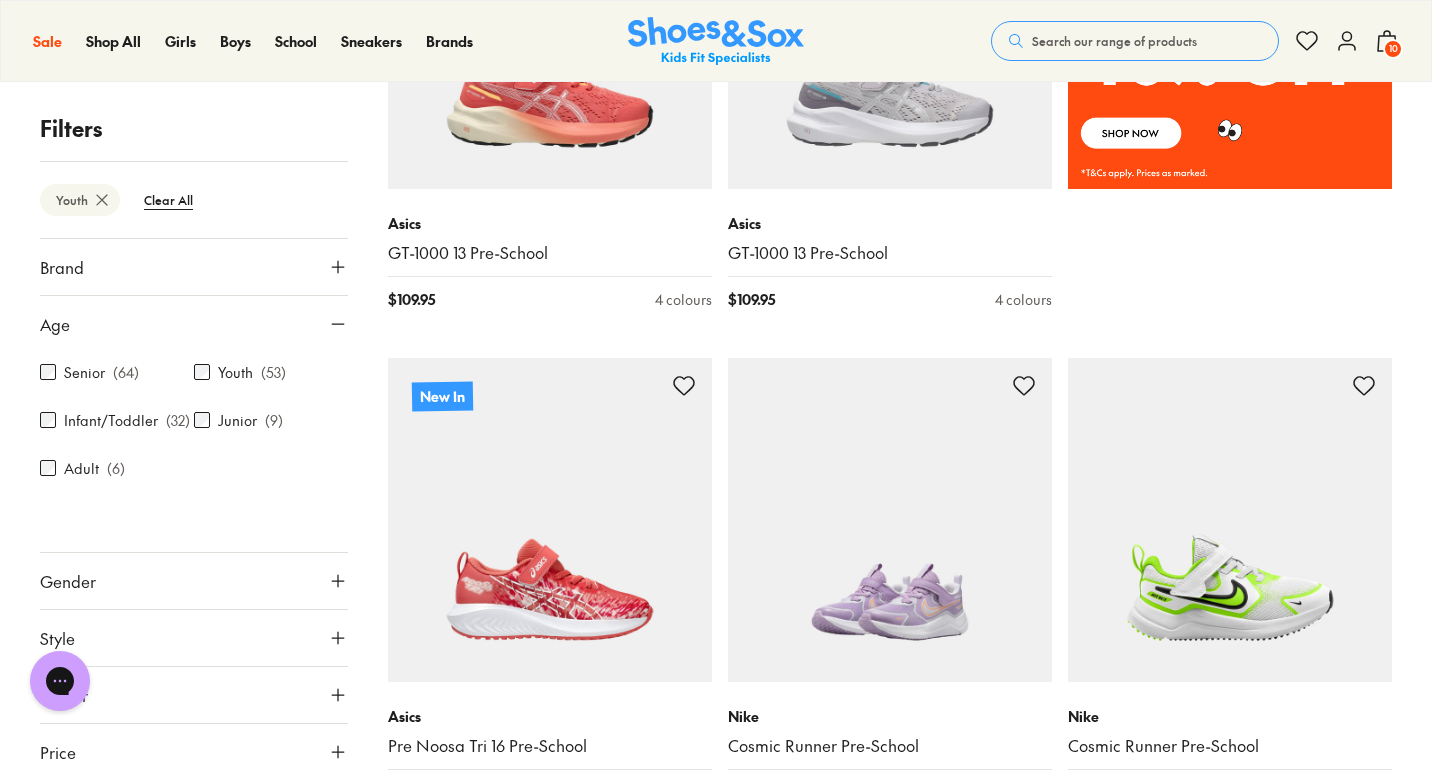 click at bounding box center [890, 520] 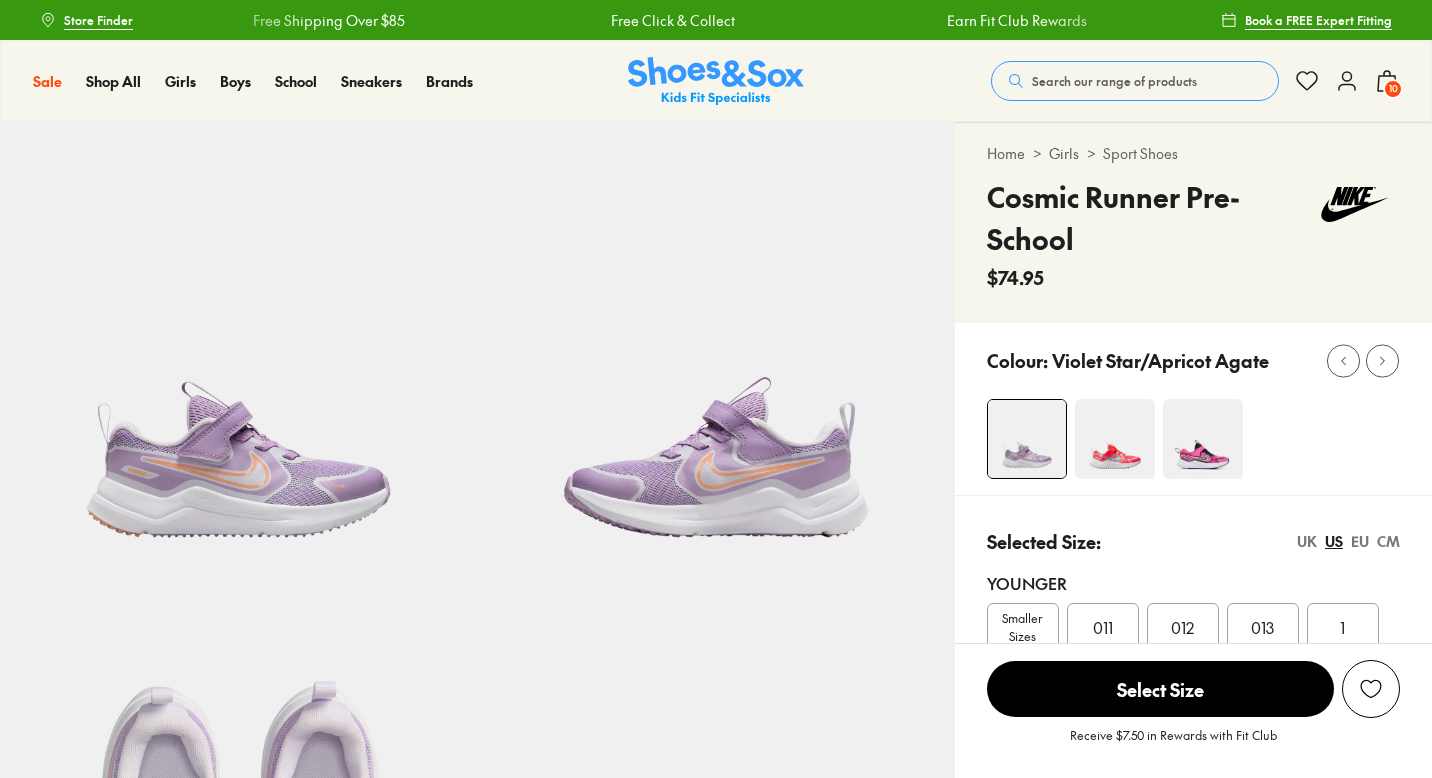 scroll, scrollTop: 168, scrollLeft: 0, axis: vertical 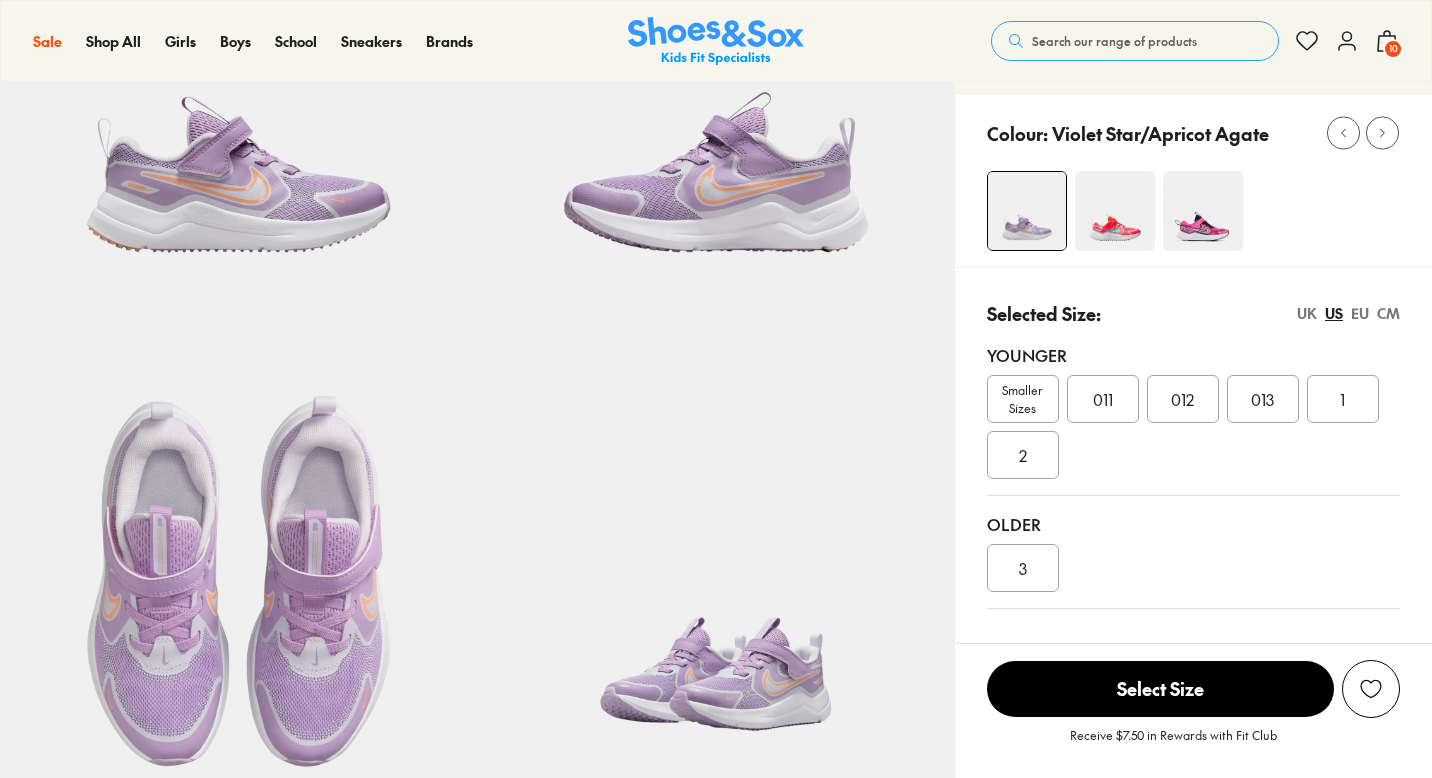 select on "*" 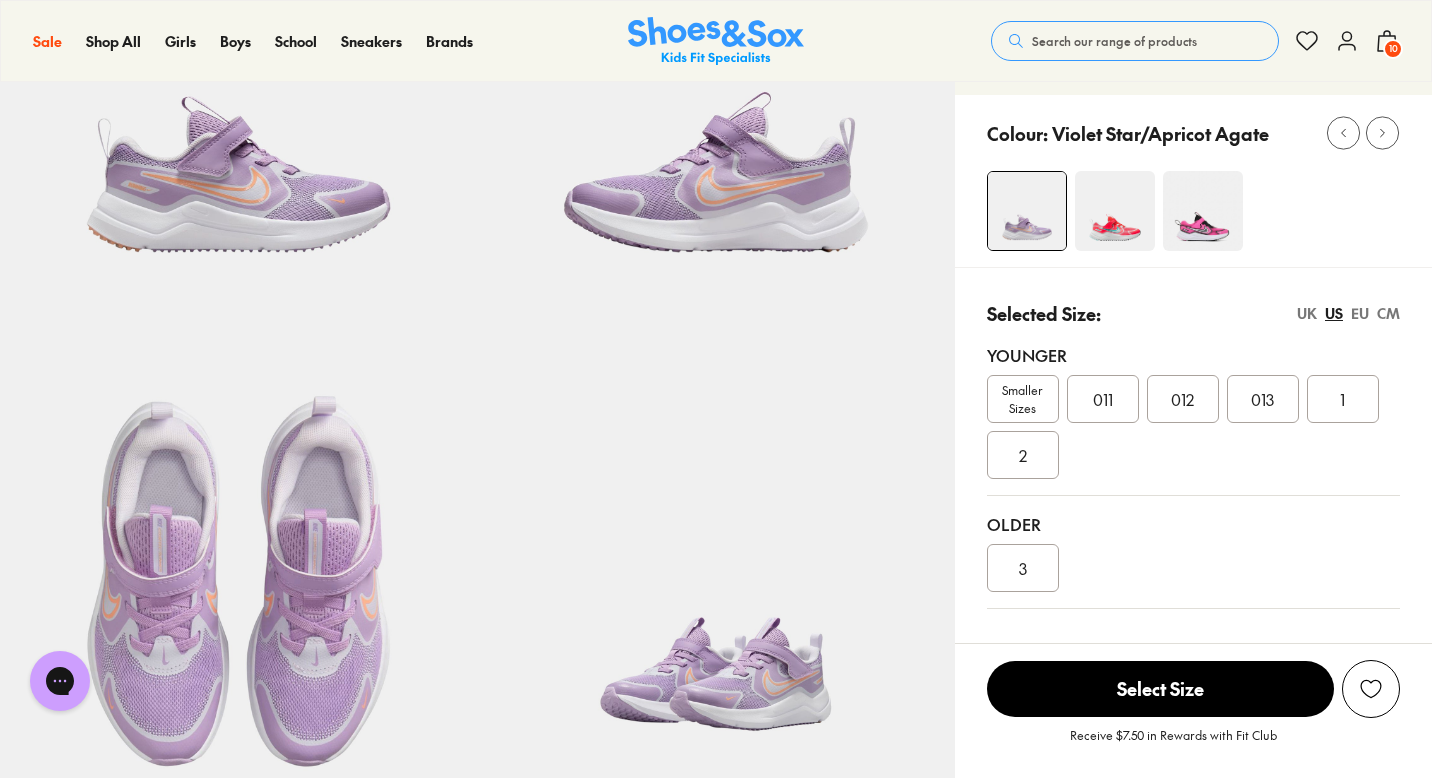 scroll, scrollTop: 0, scrollLeft: 0, axis: both 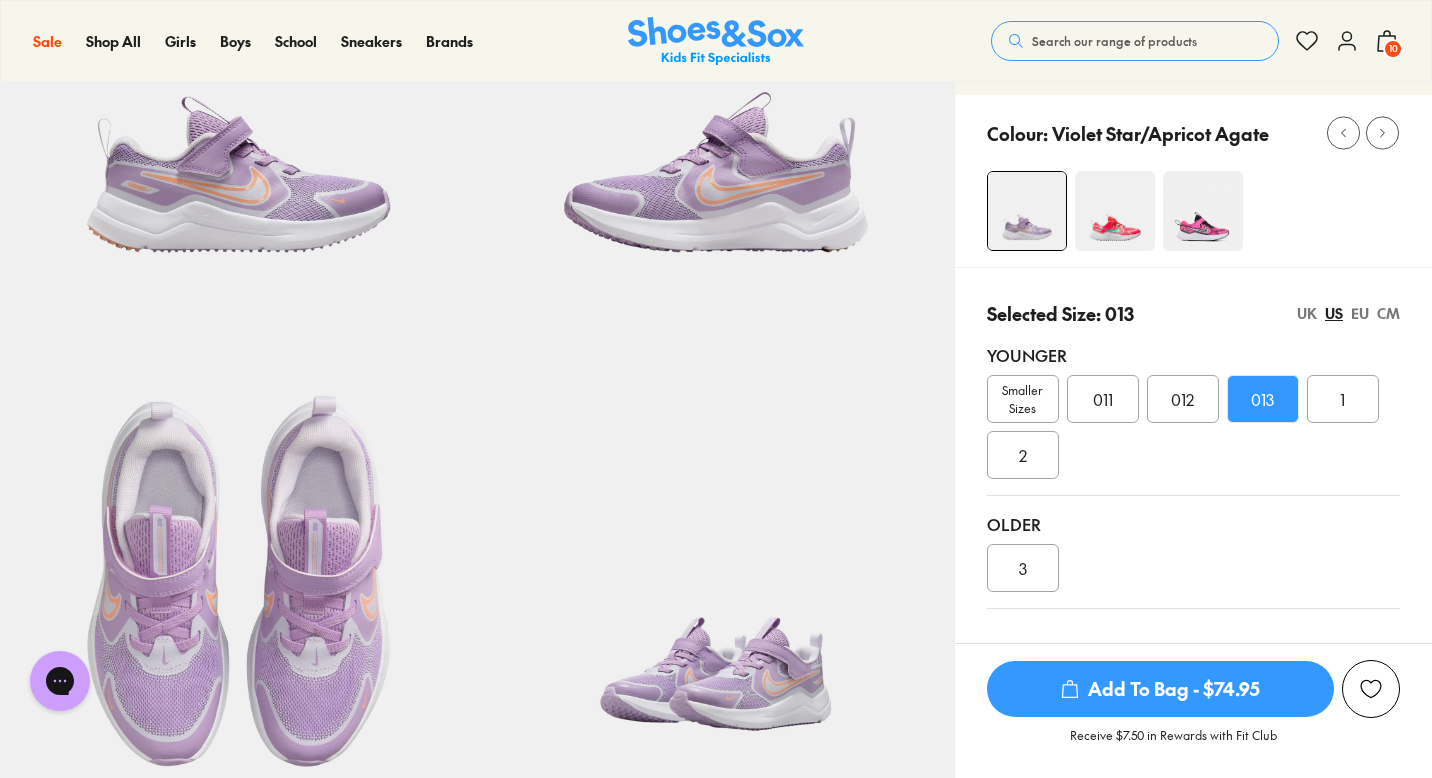 click on "Add To Bag - $74.95" at bounding box center (1160, 689) 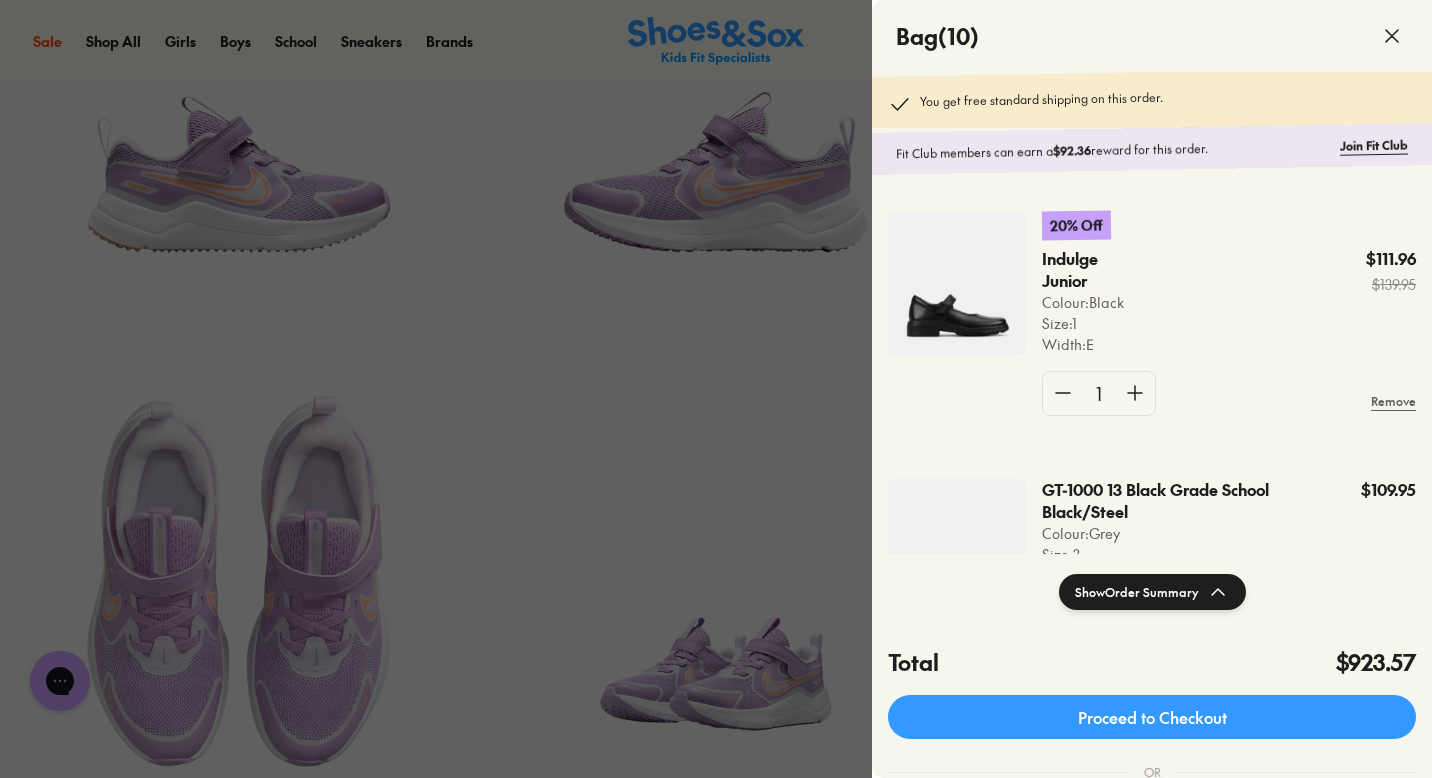 scroll, scrollTop: 212, scrollLeft: 0, axis: vertical 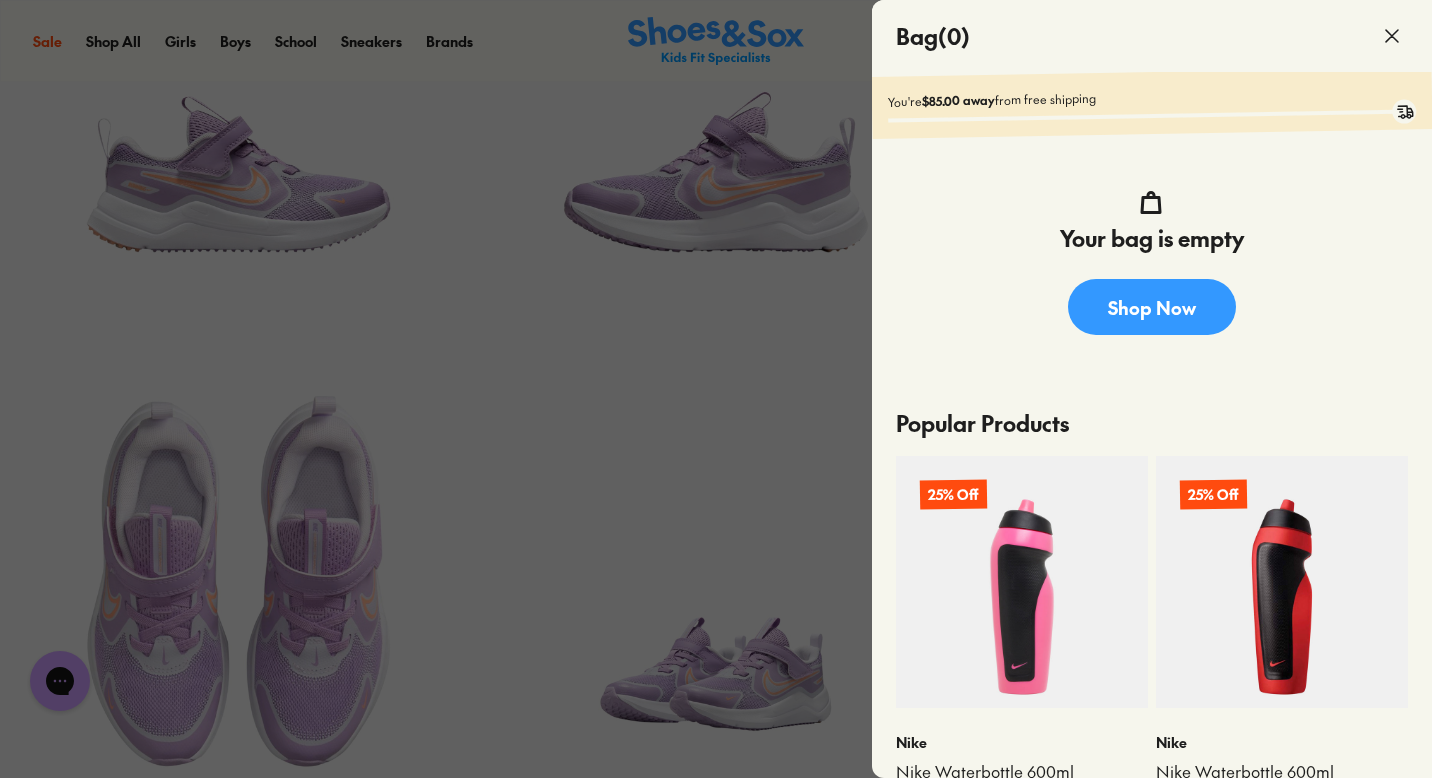 click 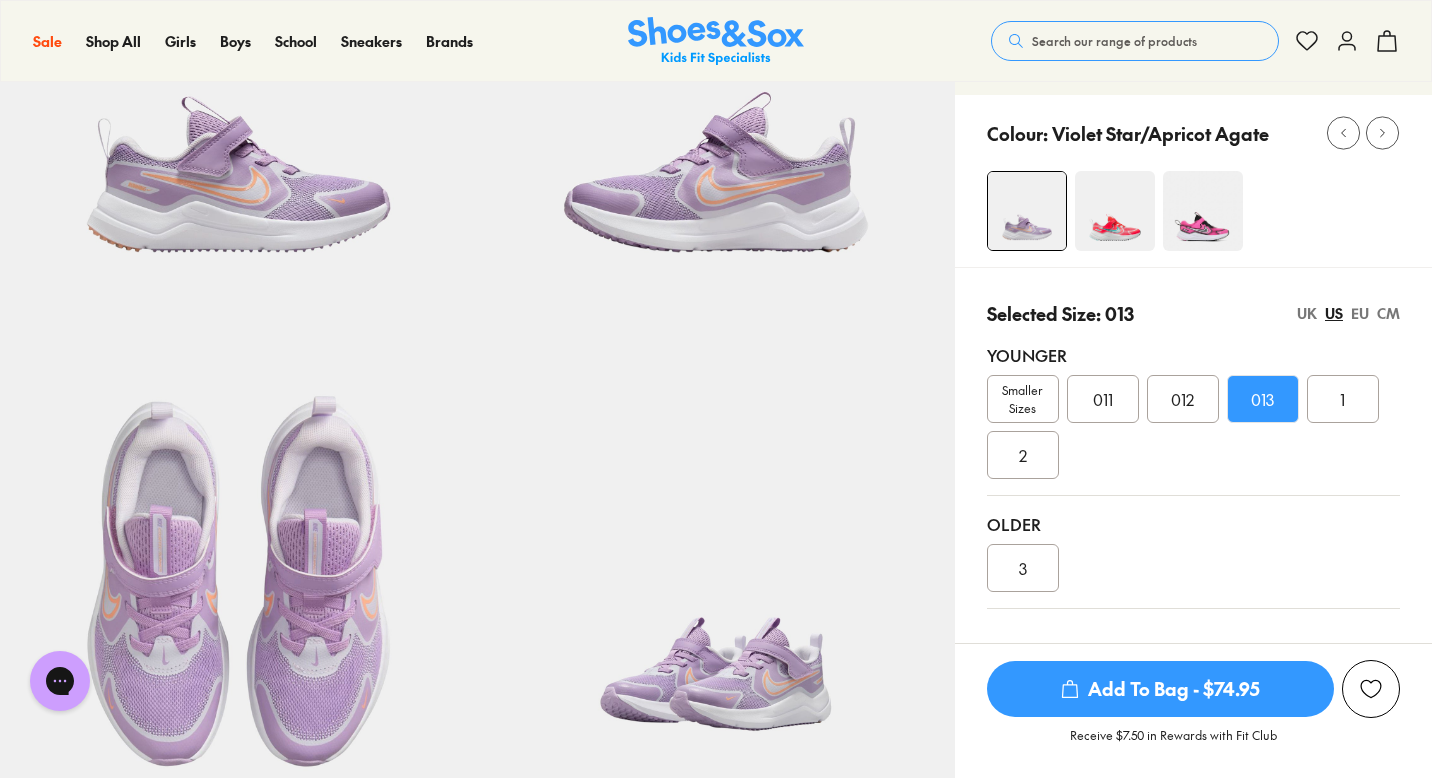 click on "Add To Bag - $74.95" at bounding box center [1160, 689] 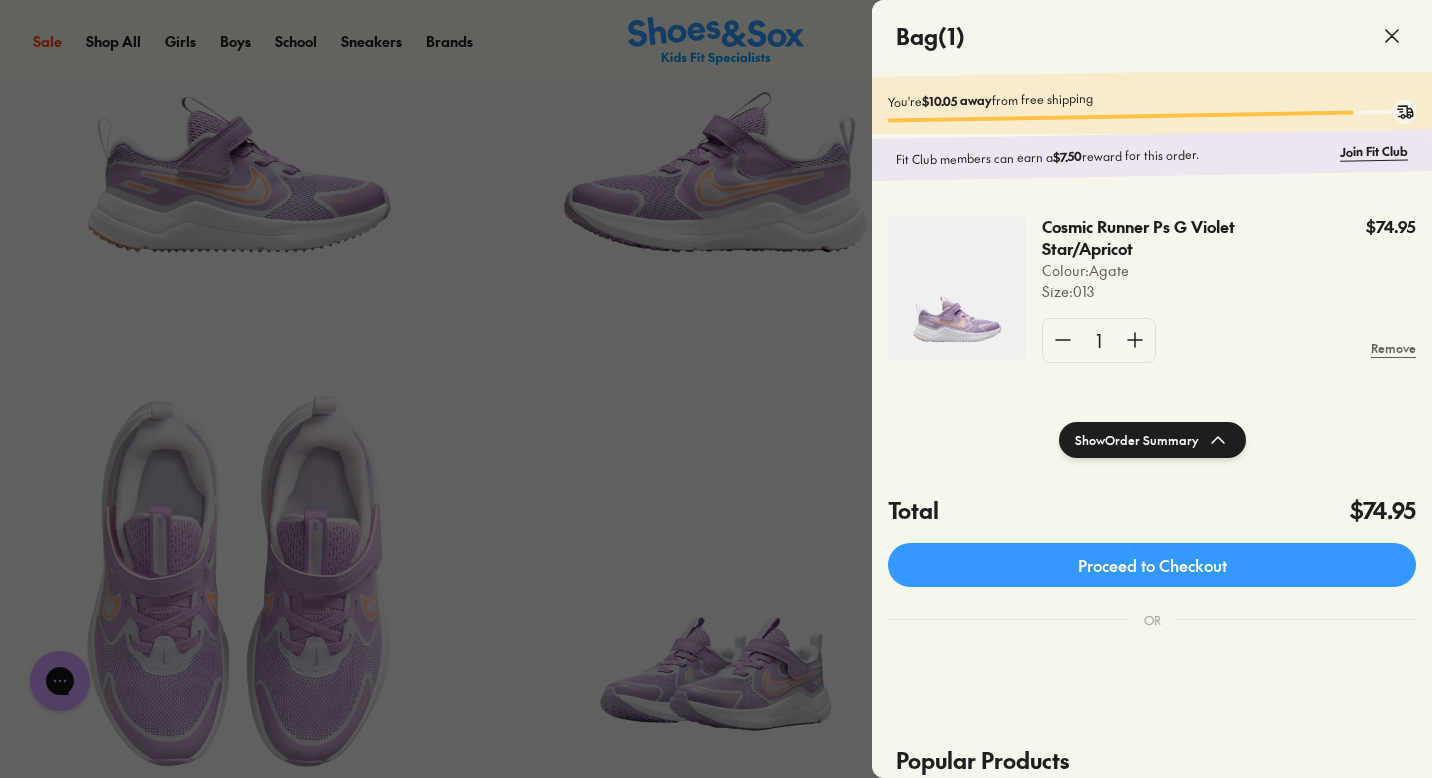 click 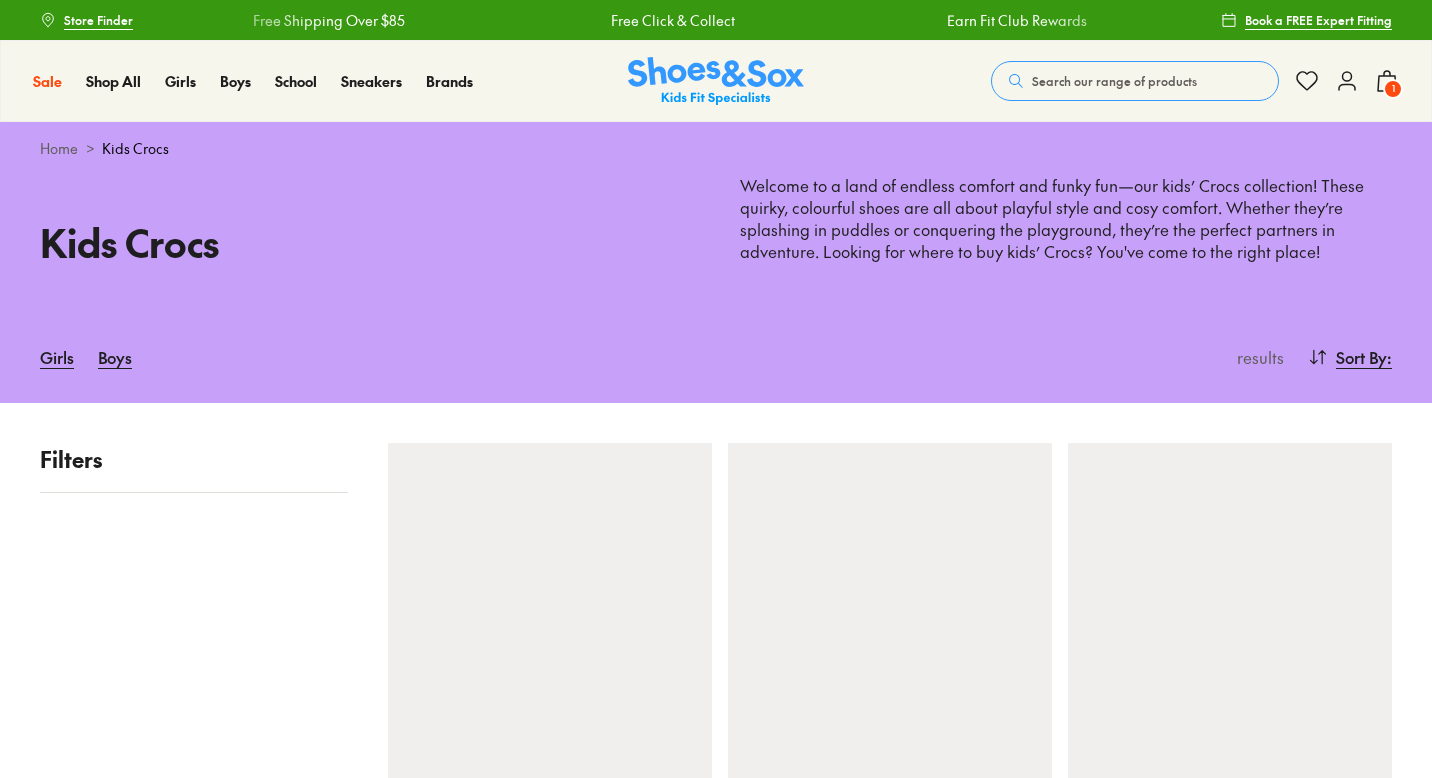 scroll, scrollTop: 0, scrollLeft: 0, axis: both 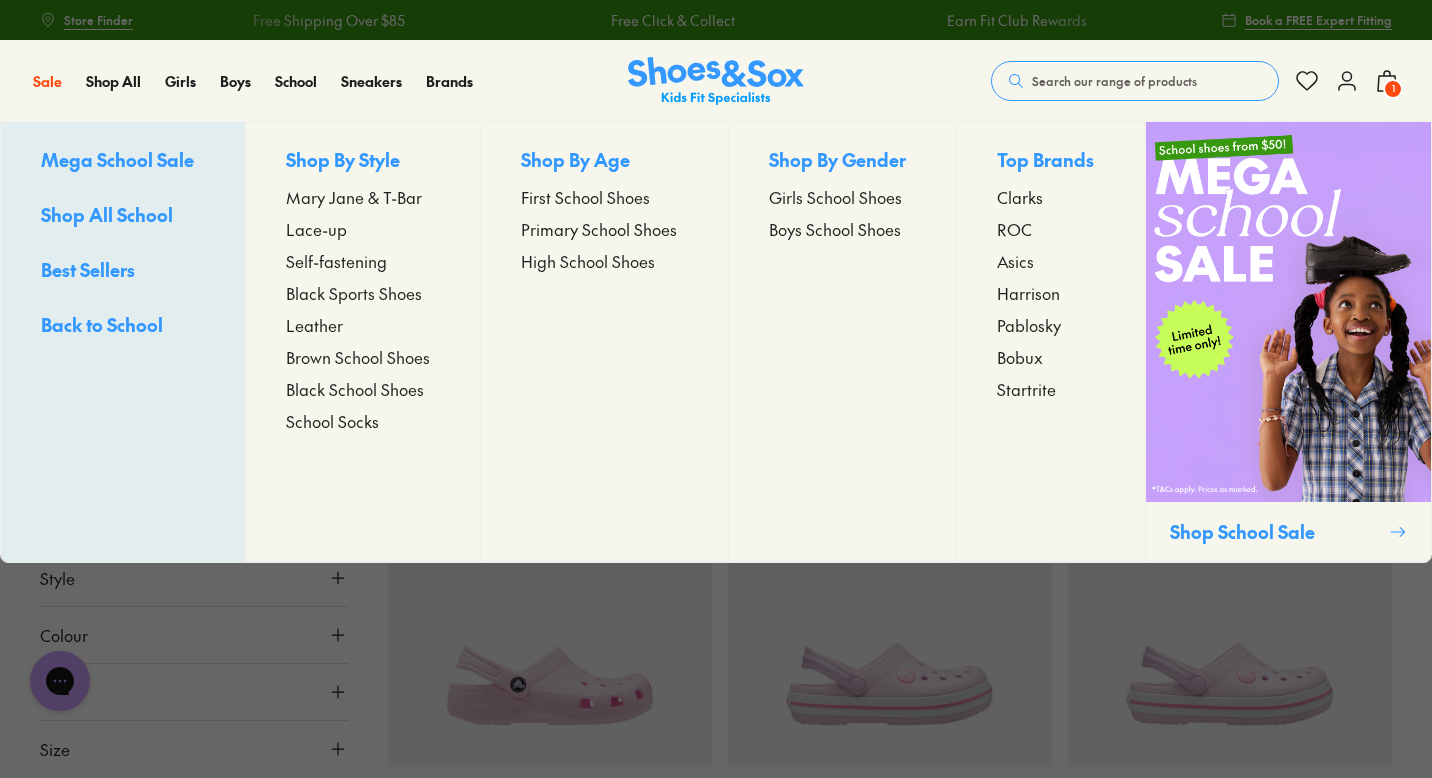 click on "Shop All School" at bounding box center [107, 214] 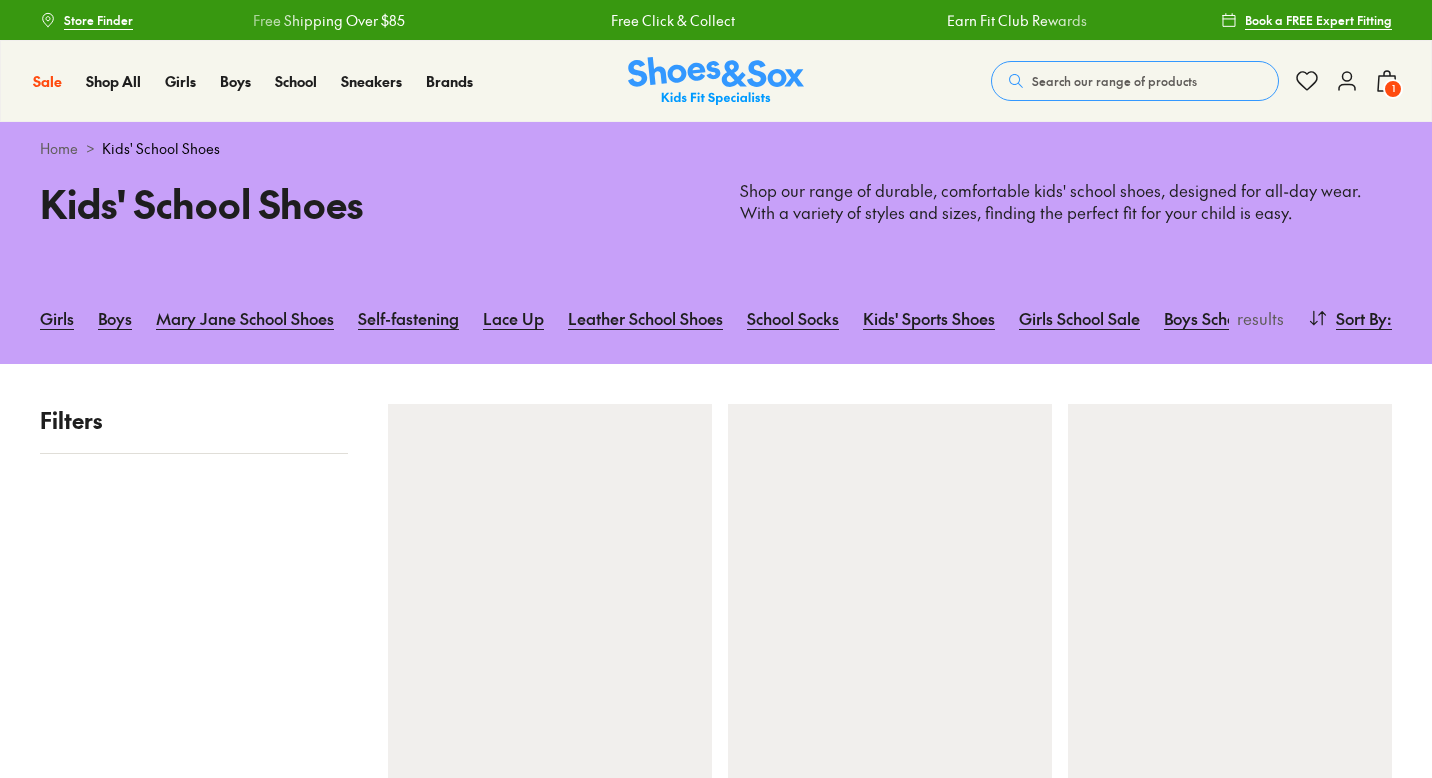 scroll, scrollTop: 0, scrollLeft: 0, axis: both 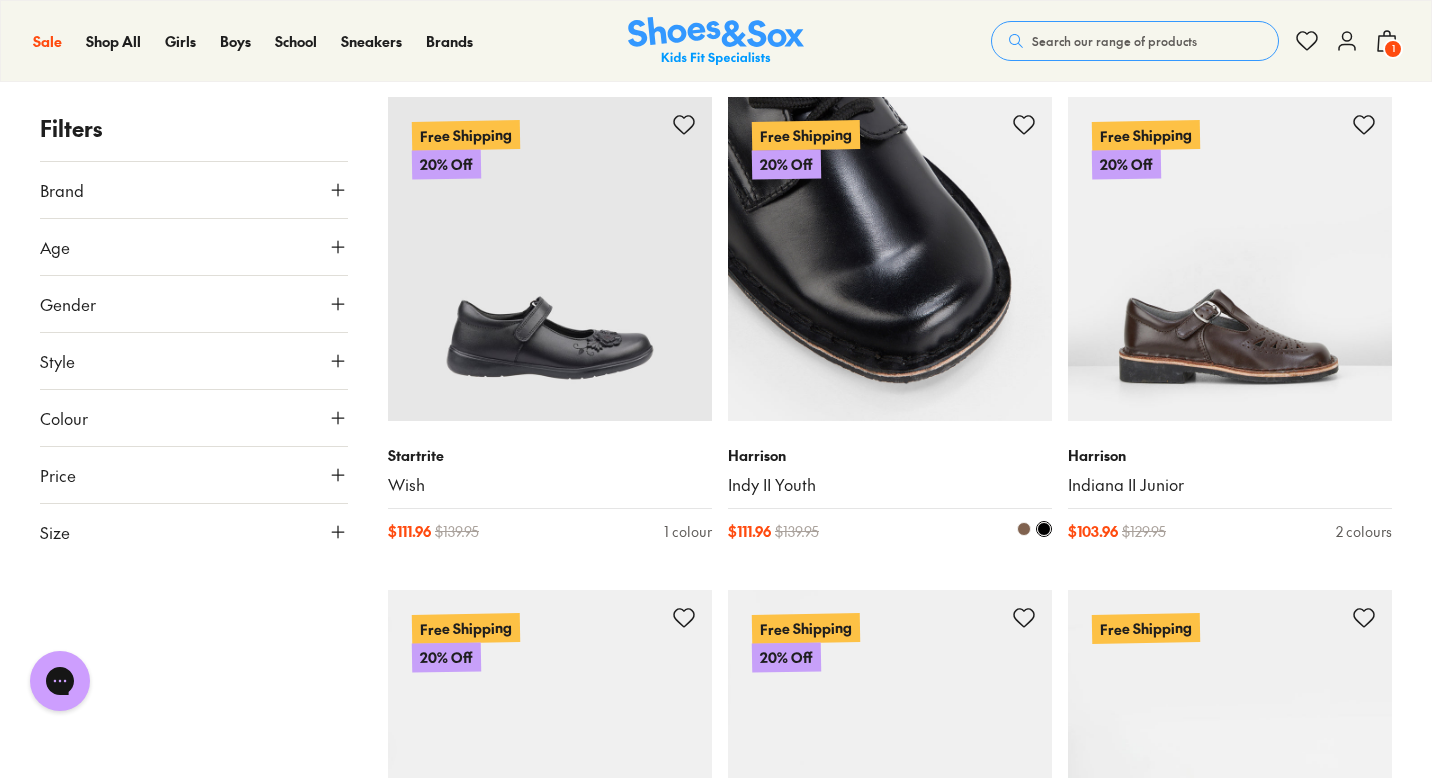 click at bounding box center (890, 259) 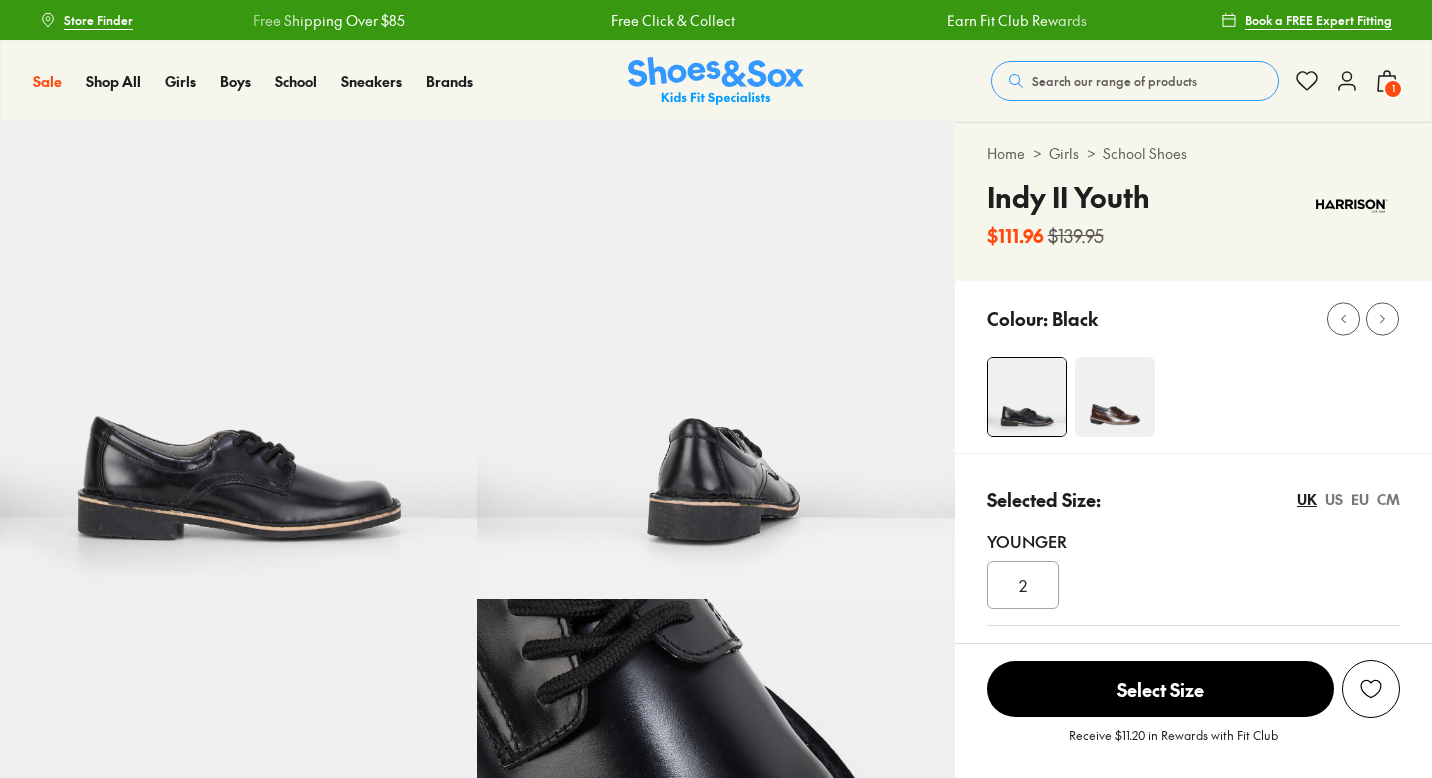 scroll, scrollTop: 0, scrollLeft: 0, axis: both 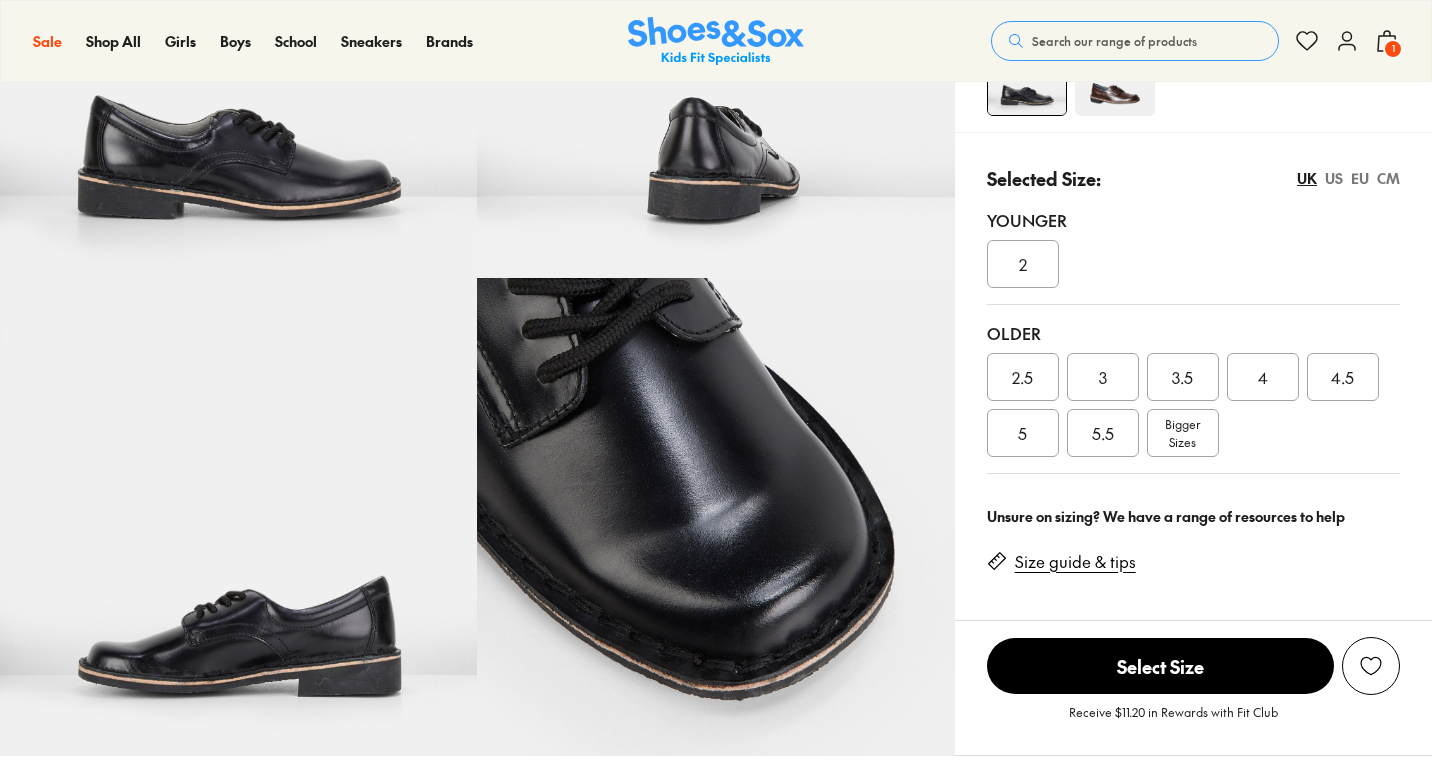 select on "*" 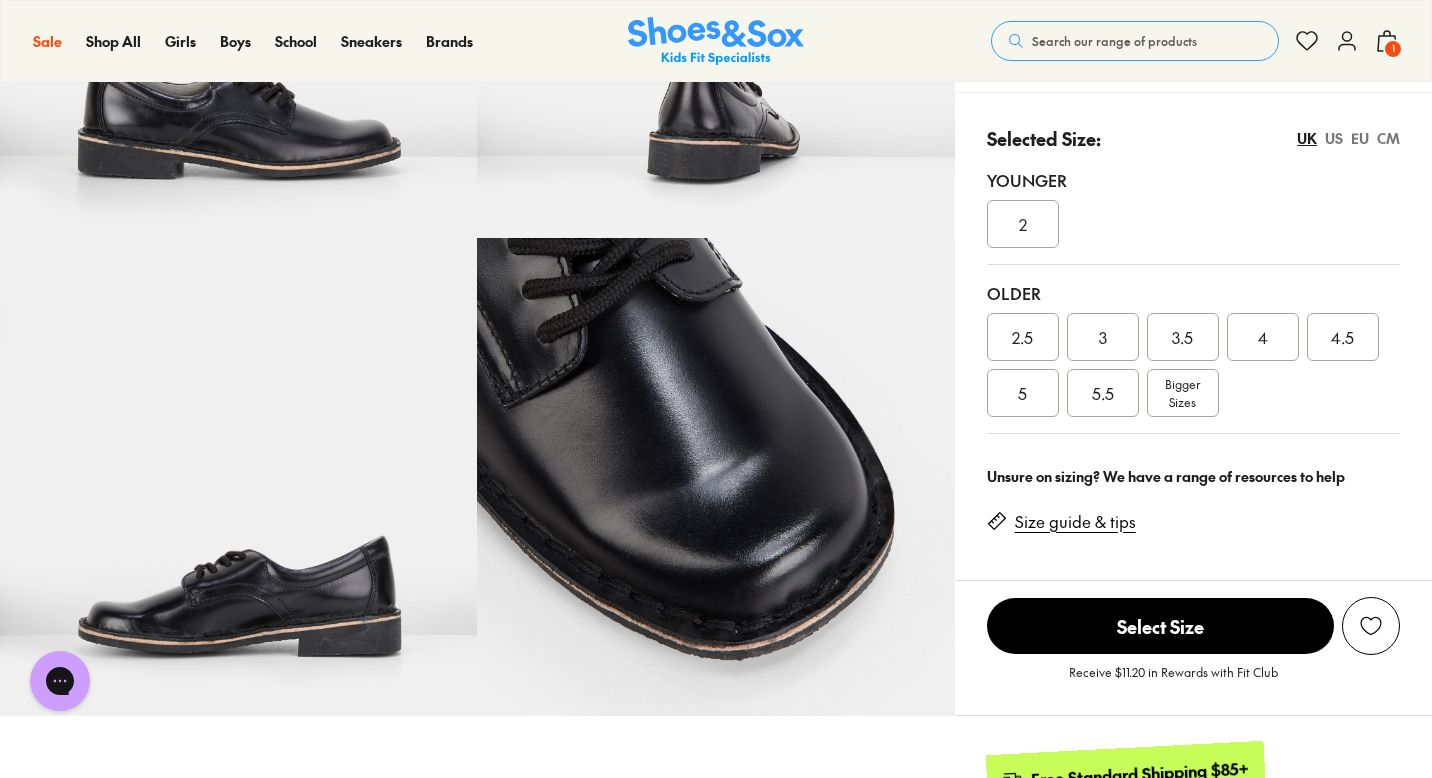 scroll, scrollTop: 370, scrollLeft: 0, axis: vertical 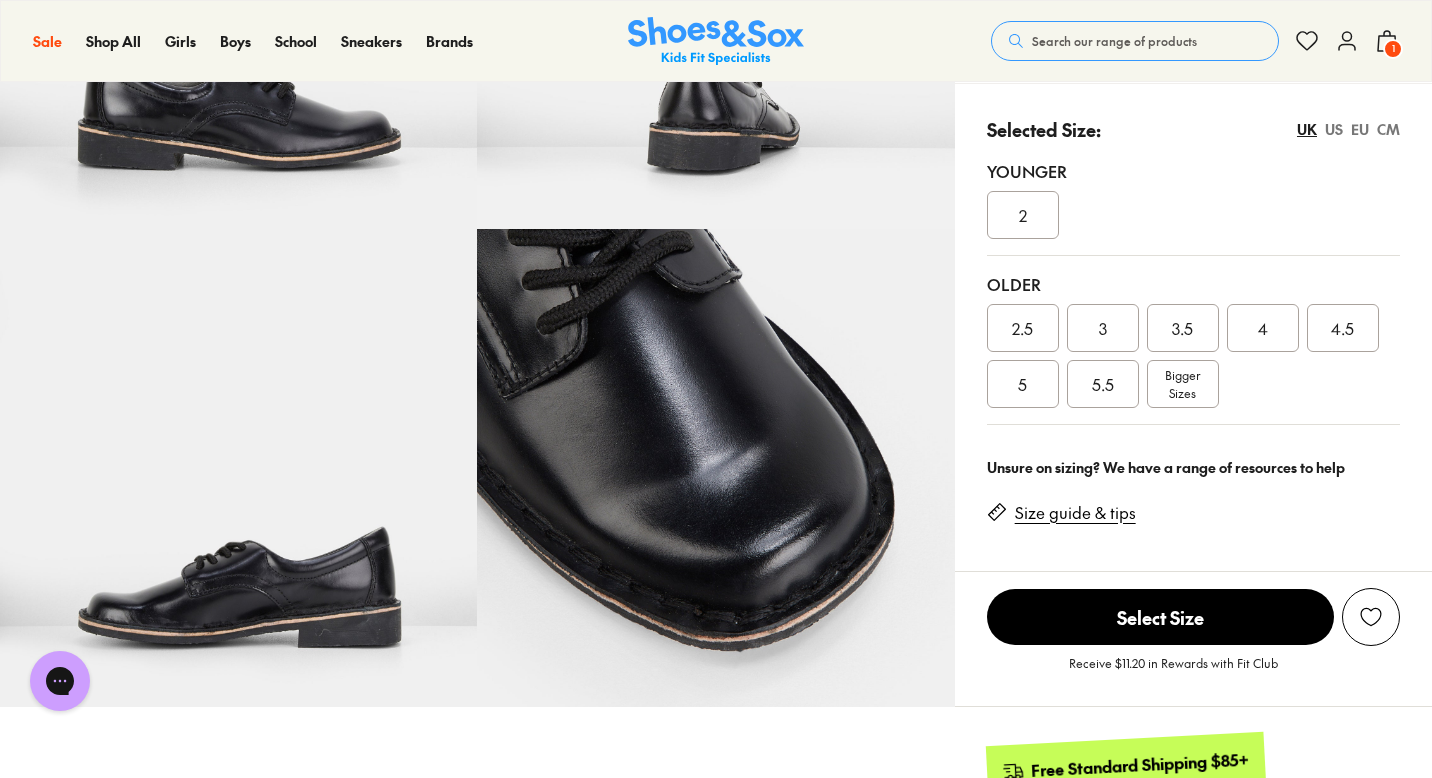 click on "5" at bounding box center (1023, 384) 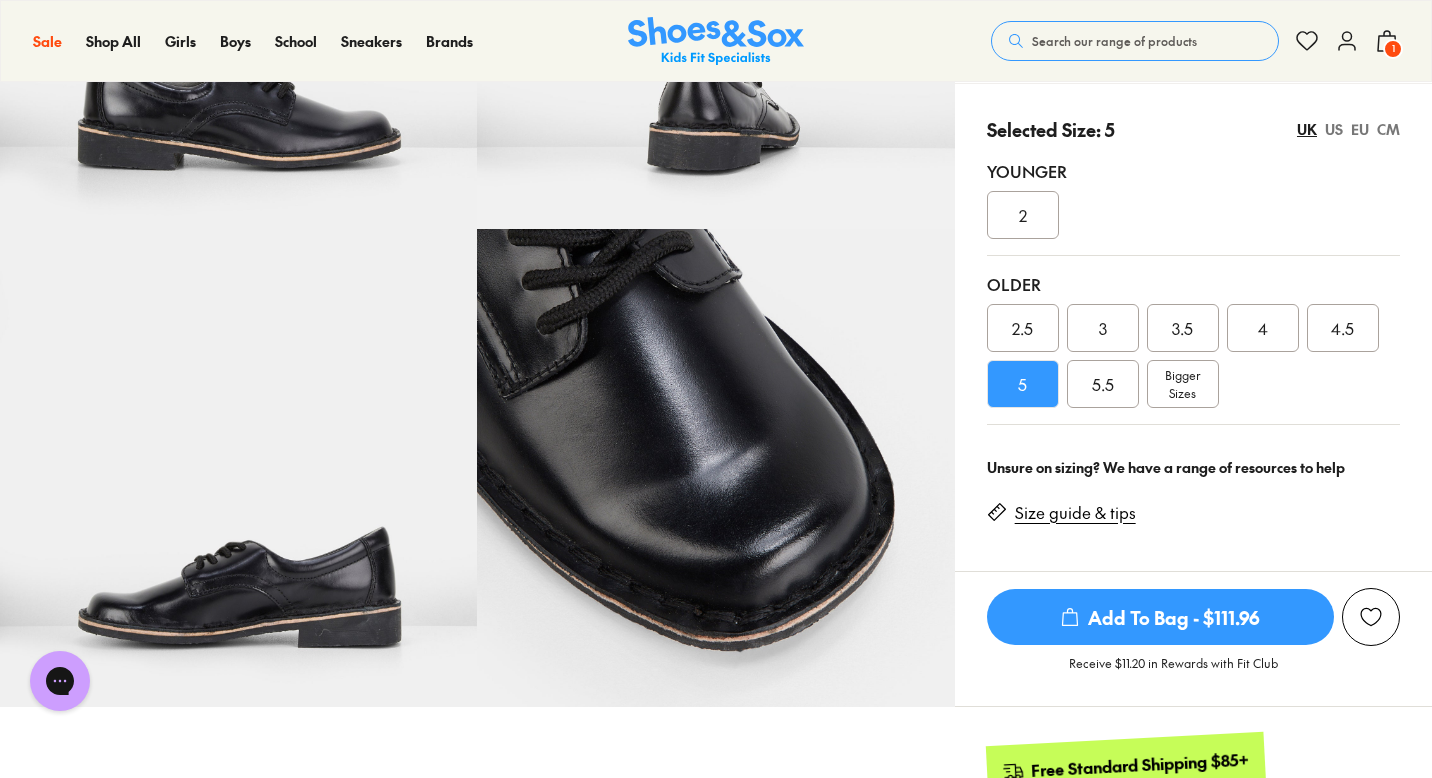 click on "Add To Bag - $111.96" at bounding box center (1160, 617) 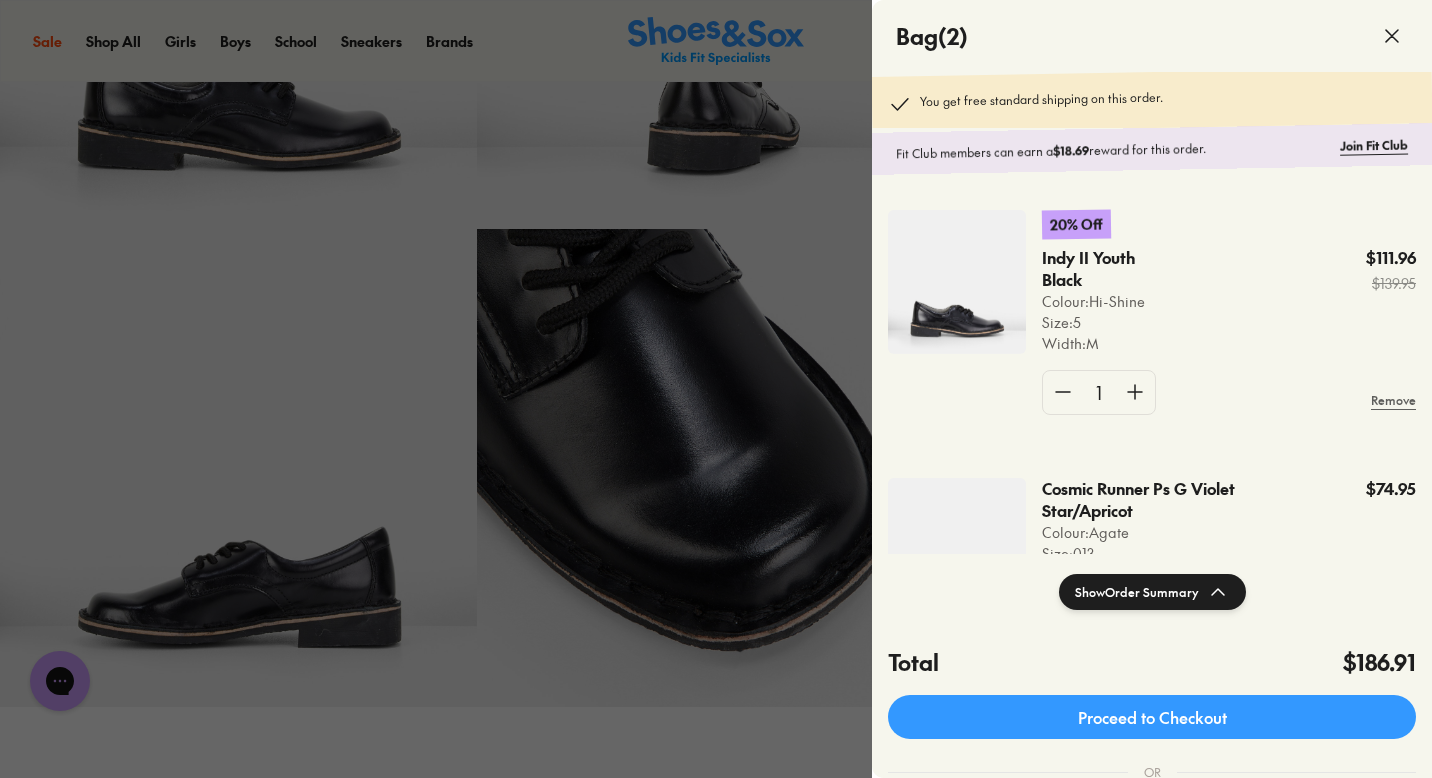 click 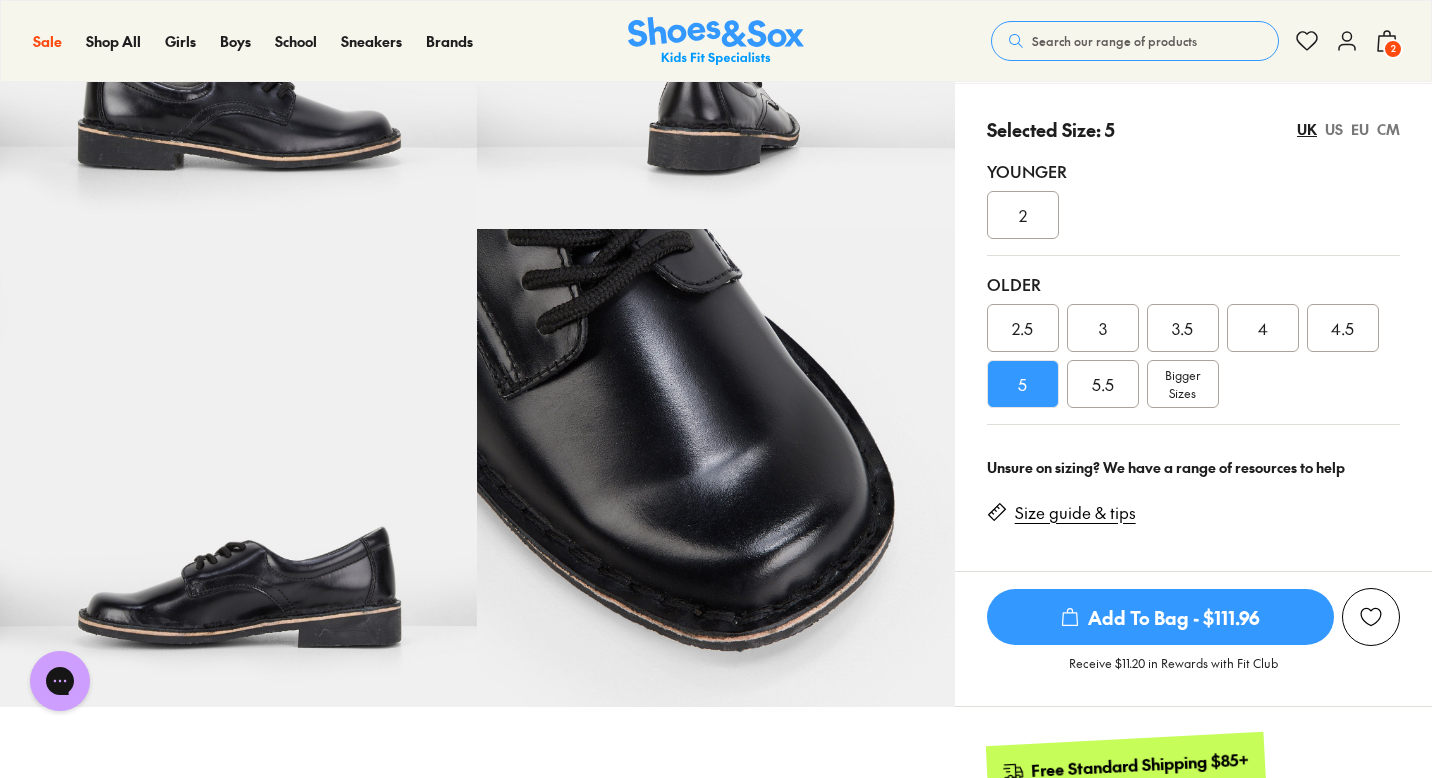 click on "4" at bounding box center [1263, 328] 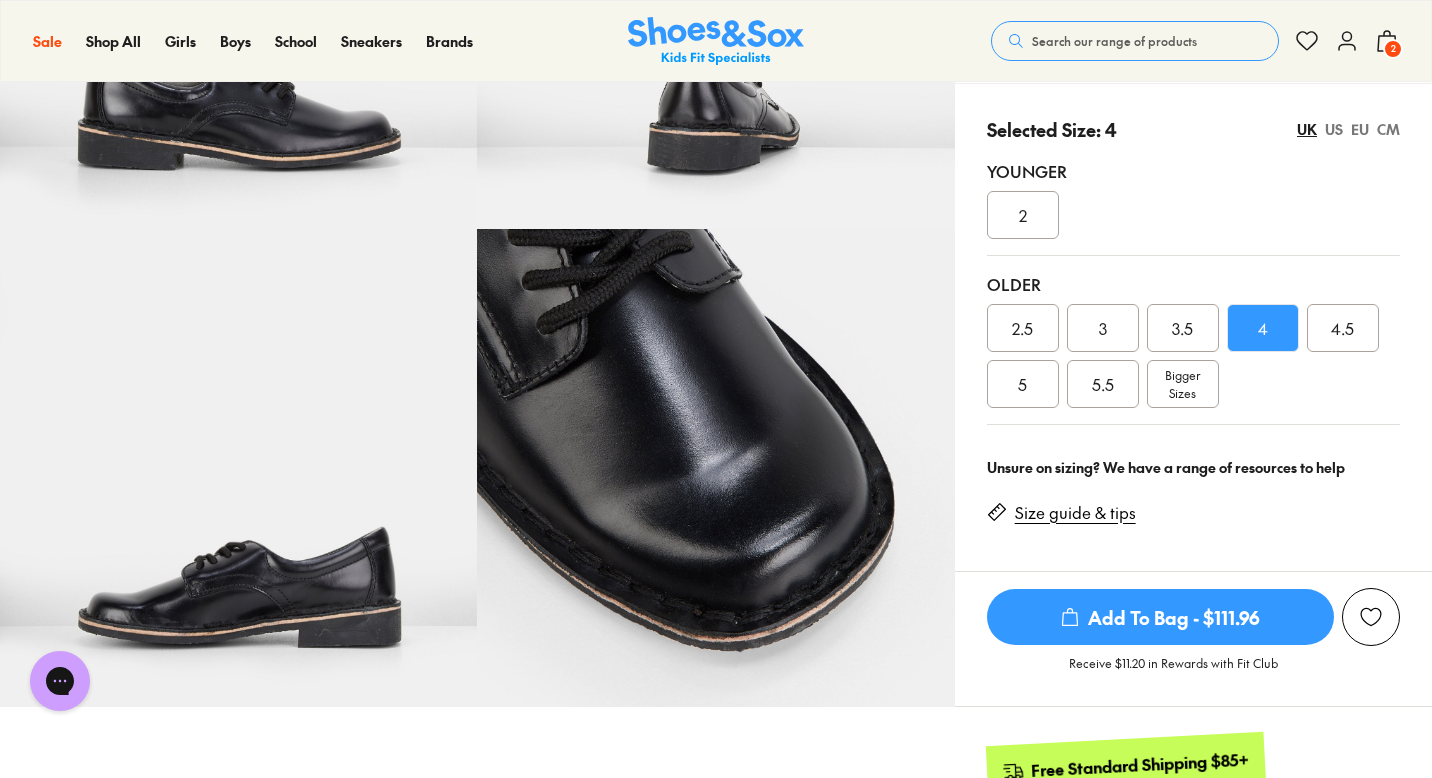 click on "Add To Bag - $111.96" at bounding box center [1160, 617] 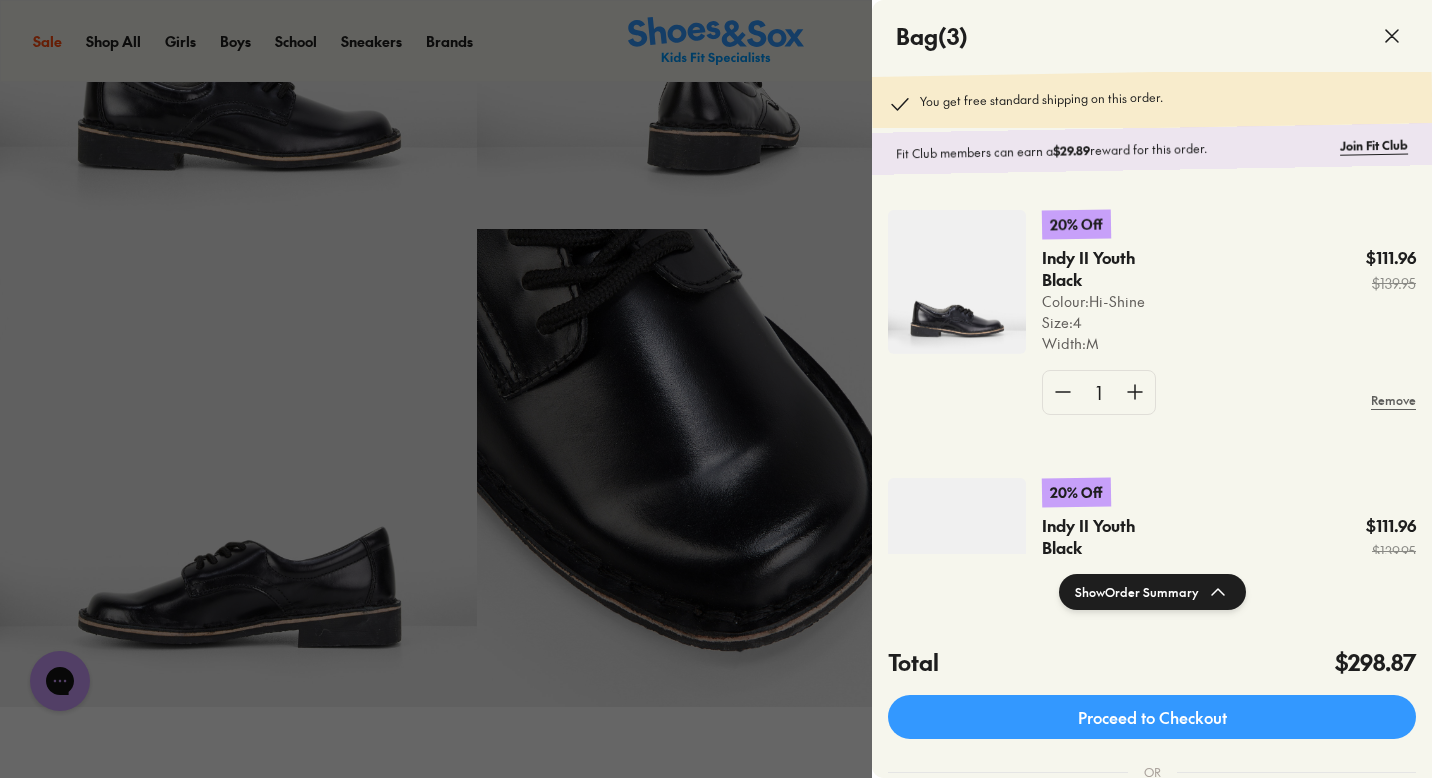 click 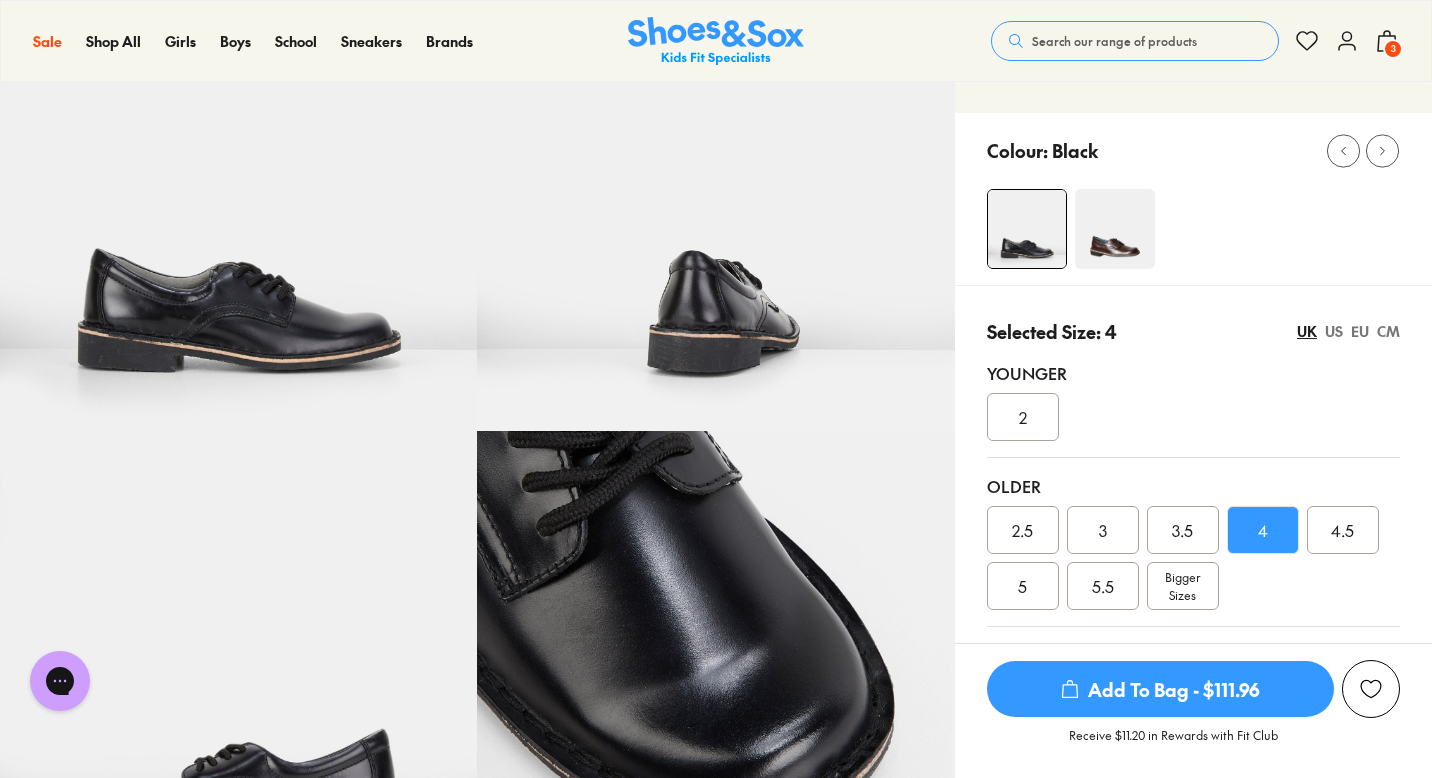 scroll, scrollTop: 167, scrollLeft: 0, axis: vertical 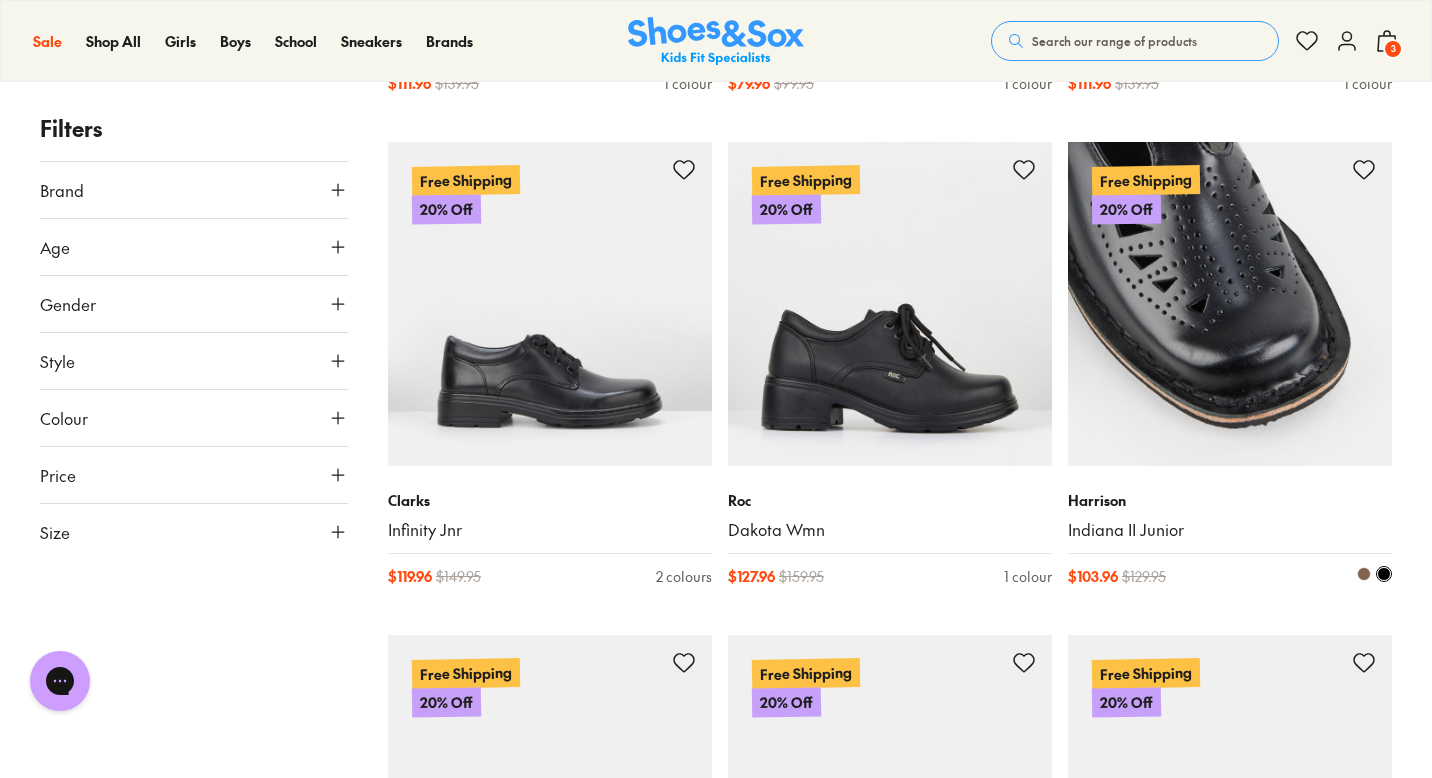 click at bounding box center (1230, 304) 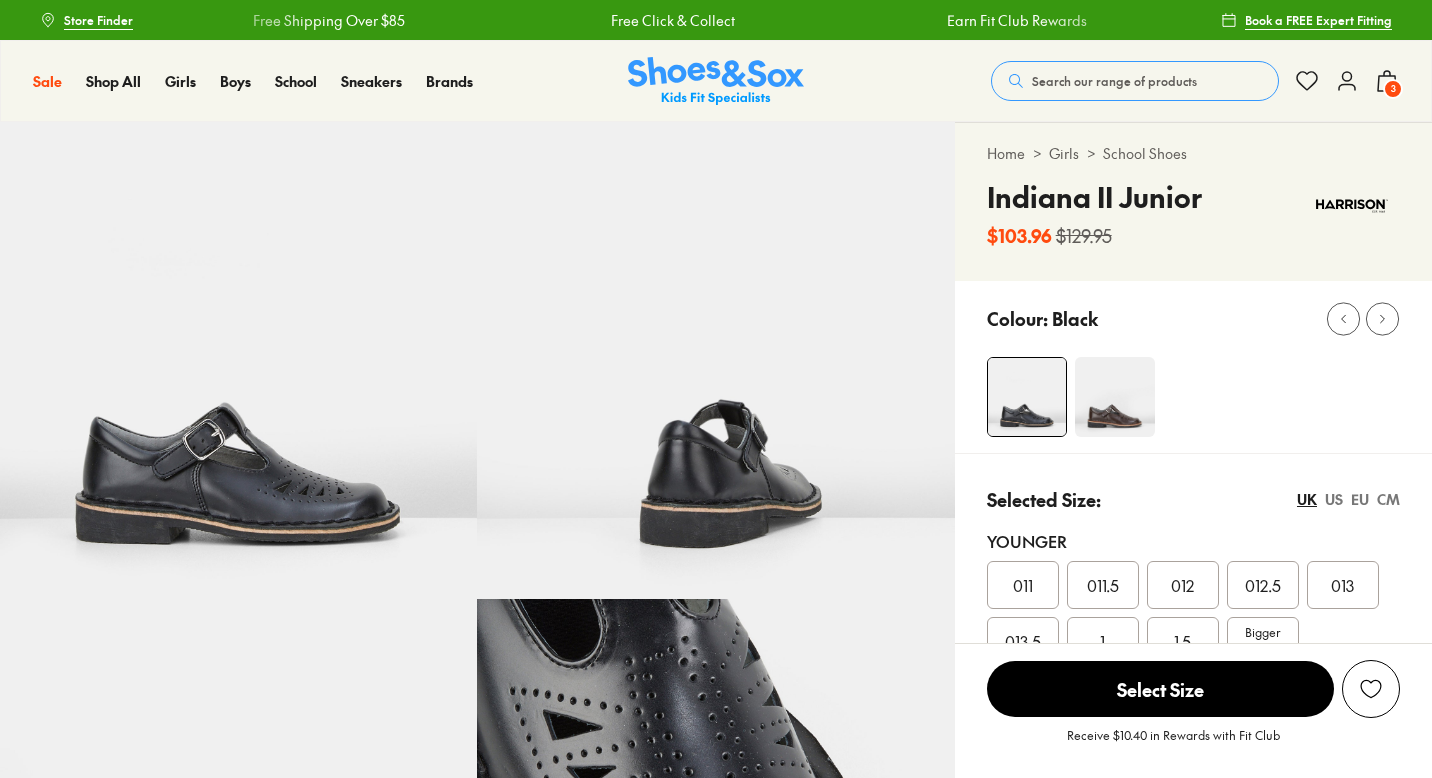 scroll, scrollTop: 0, scrollLeft: 0, axis: both 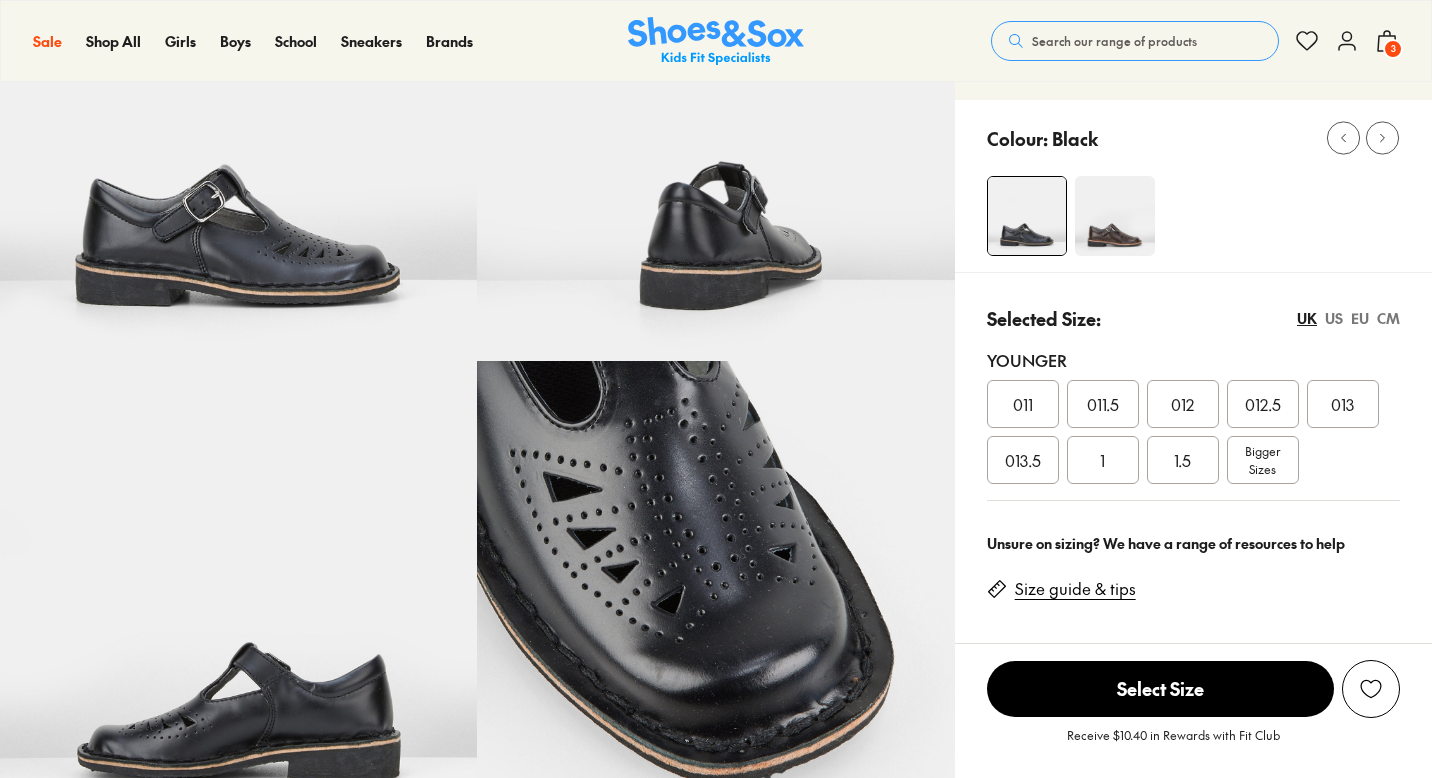 select on "*" 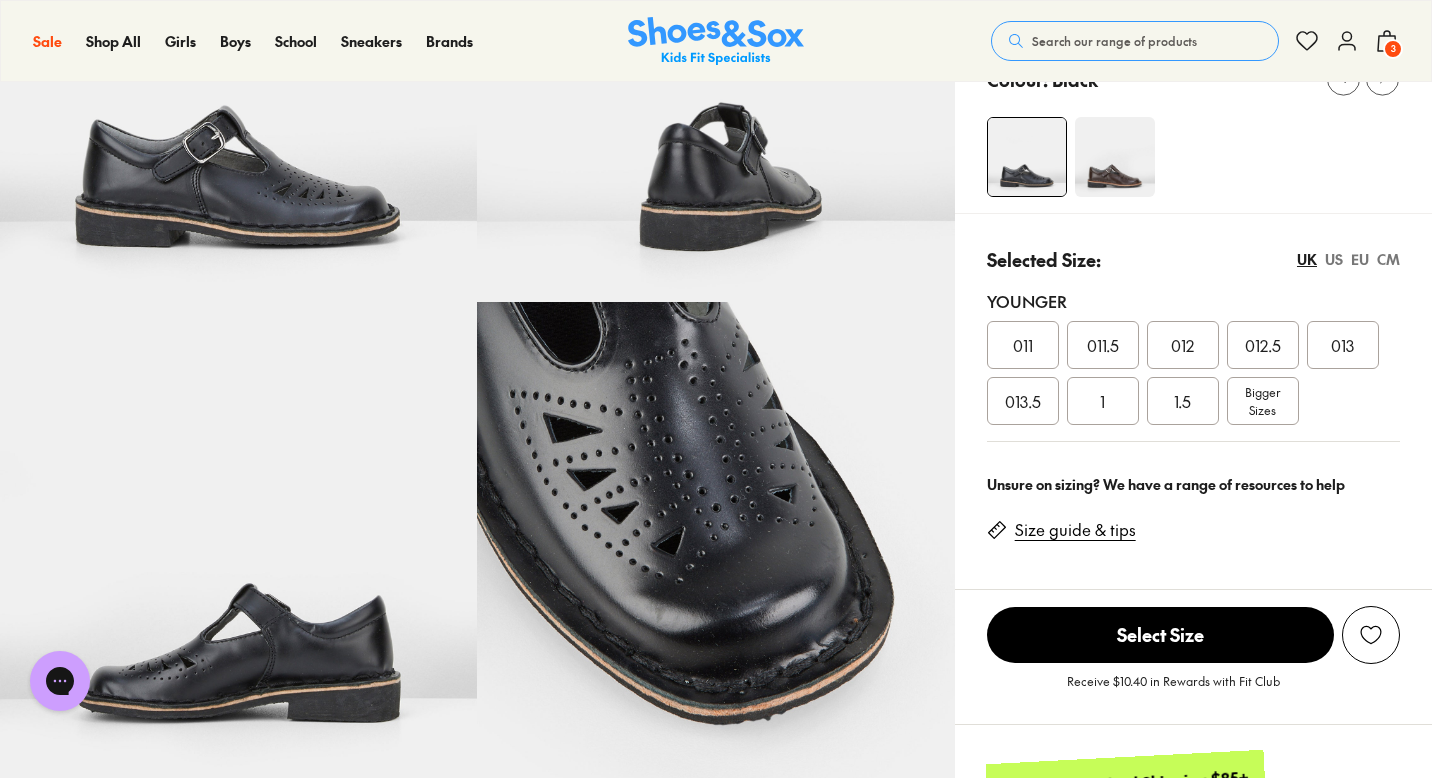 scroll, scrollTop: 308, scrollLeft: 0, axis: vertical 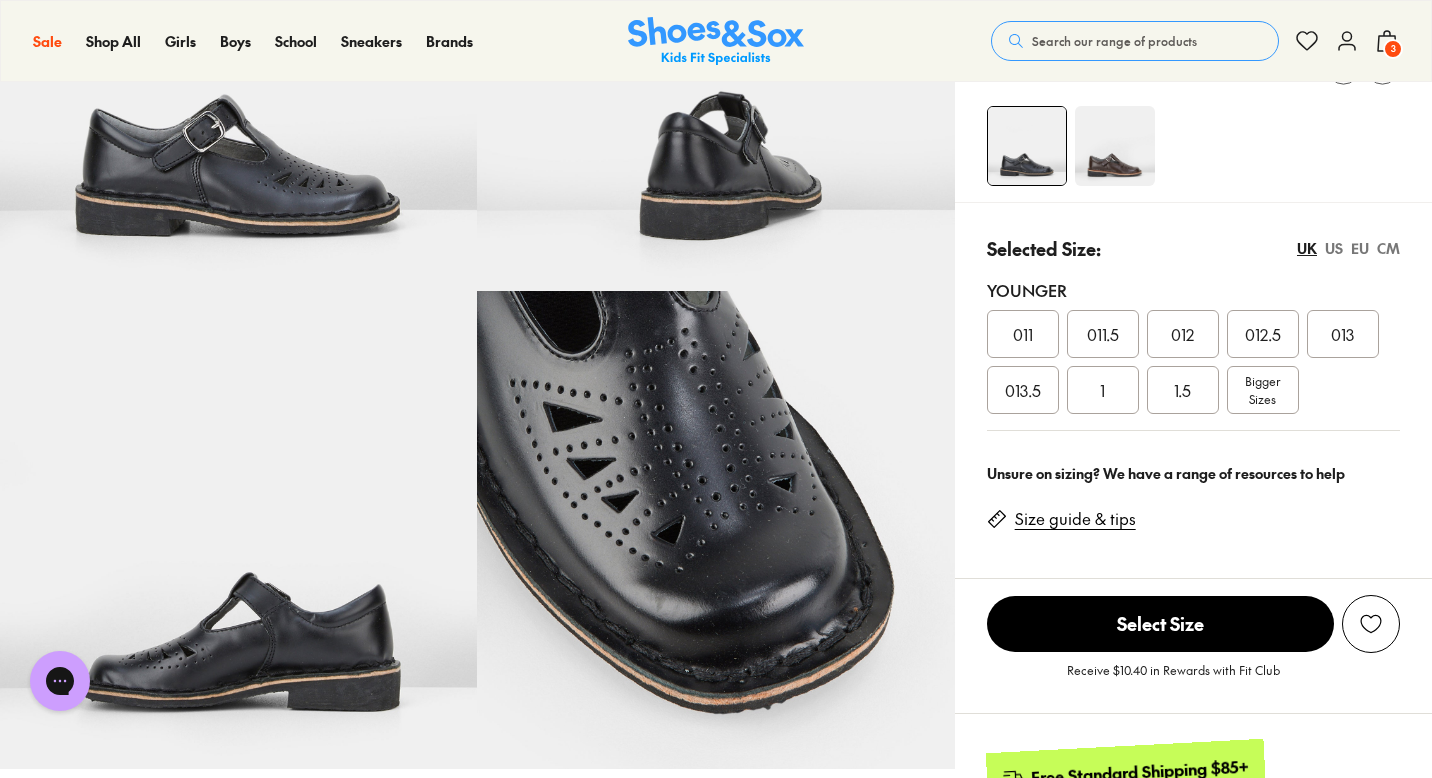click on "013" at bounding box center [1342, 334] 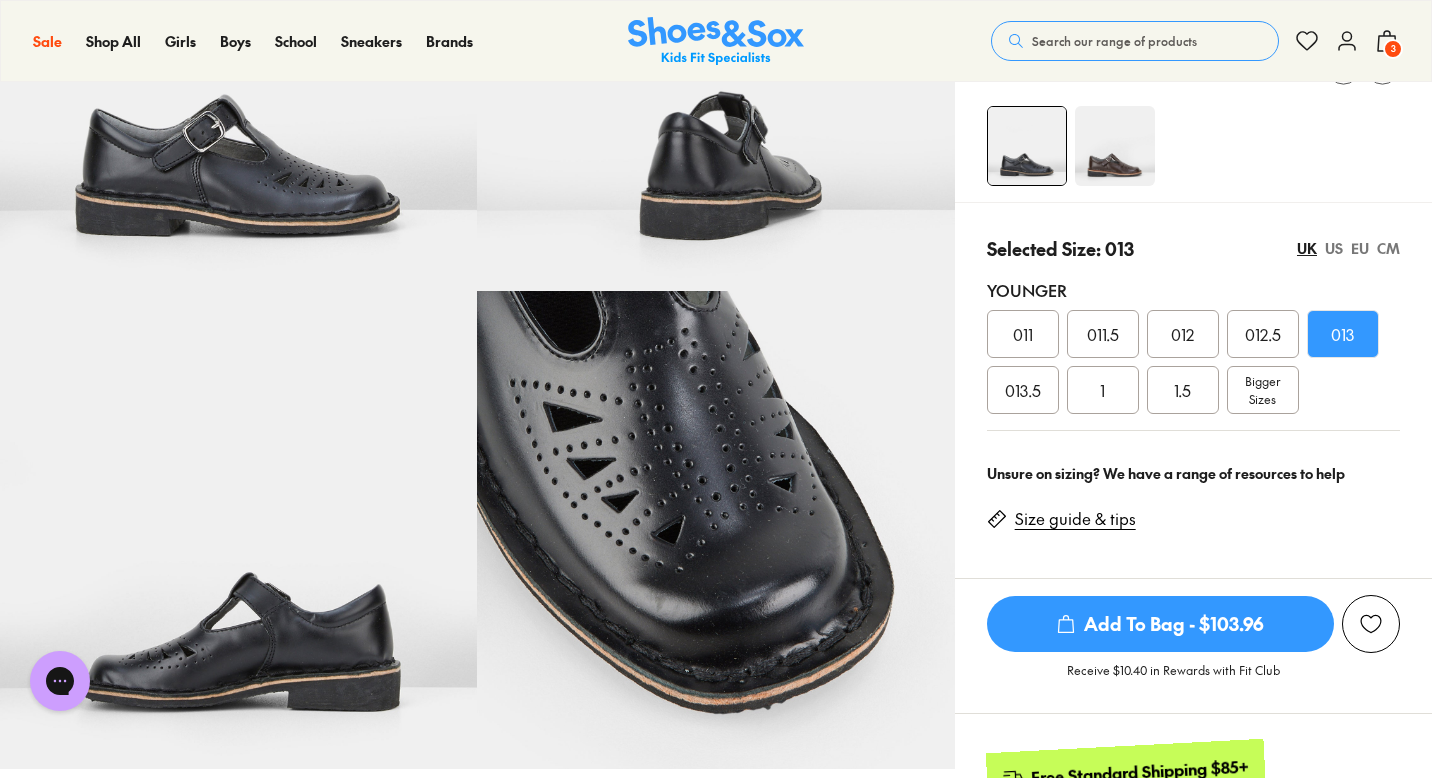 click on "Add To Bag - $103.96" at bounding box center (1160, 624) 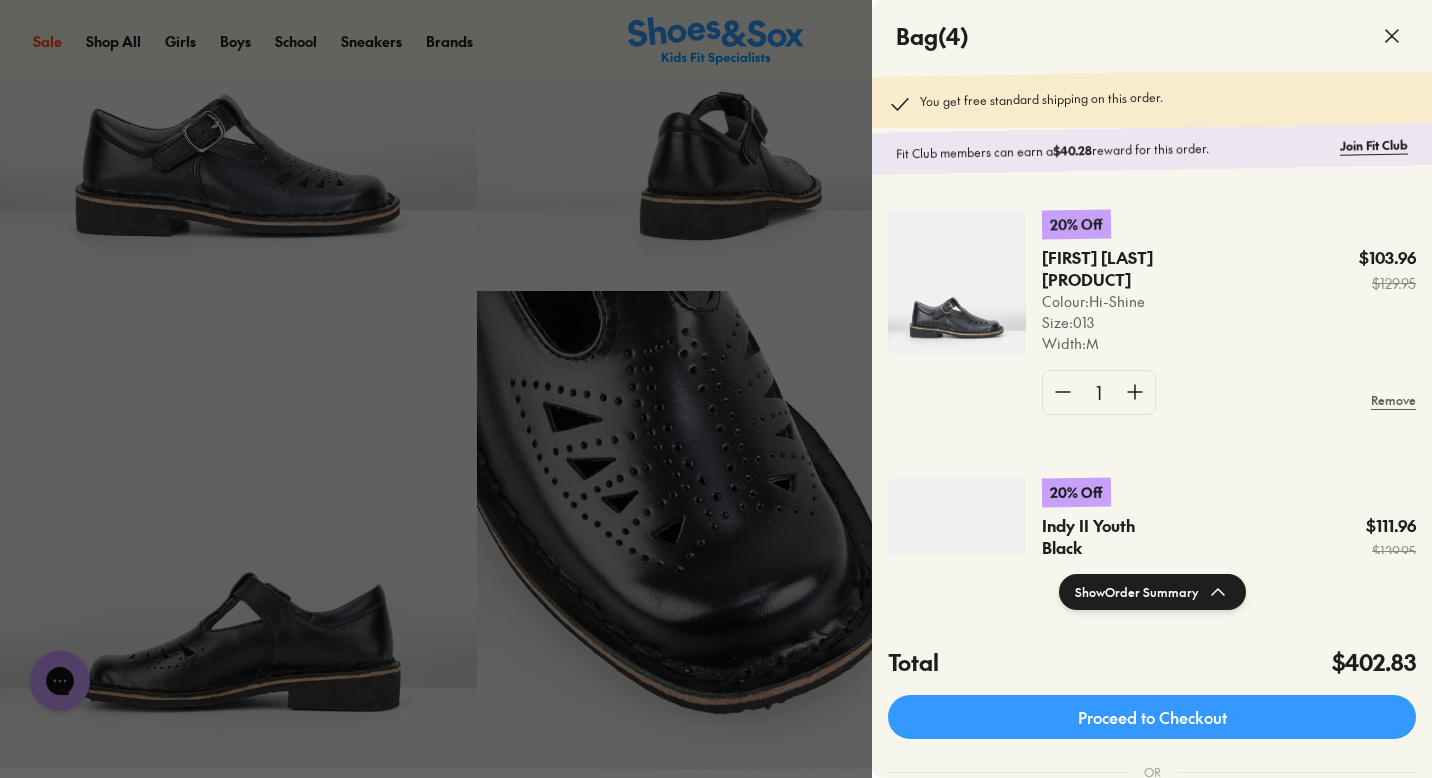 click 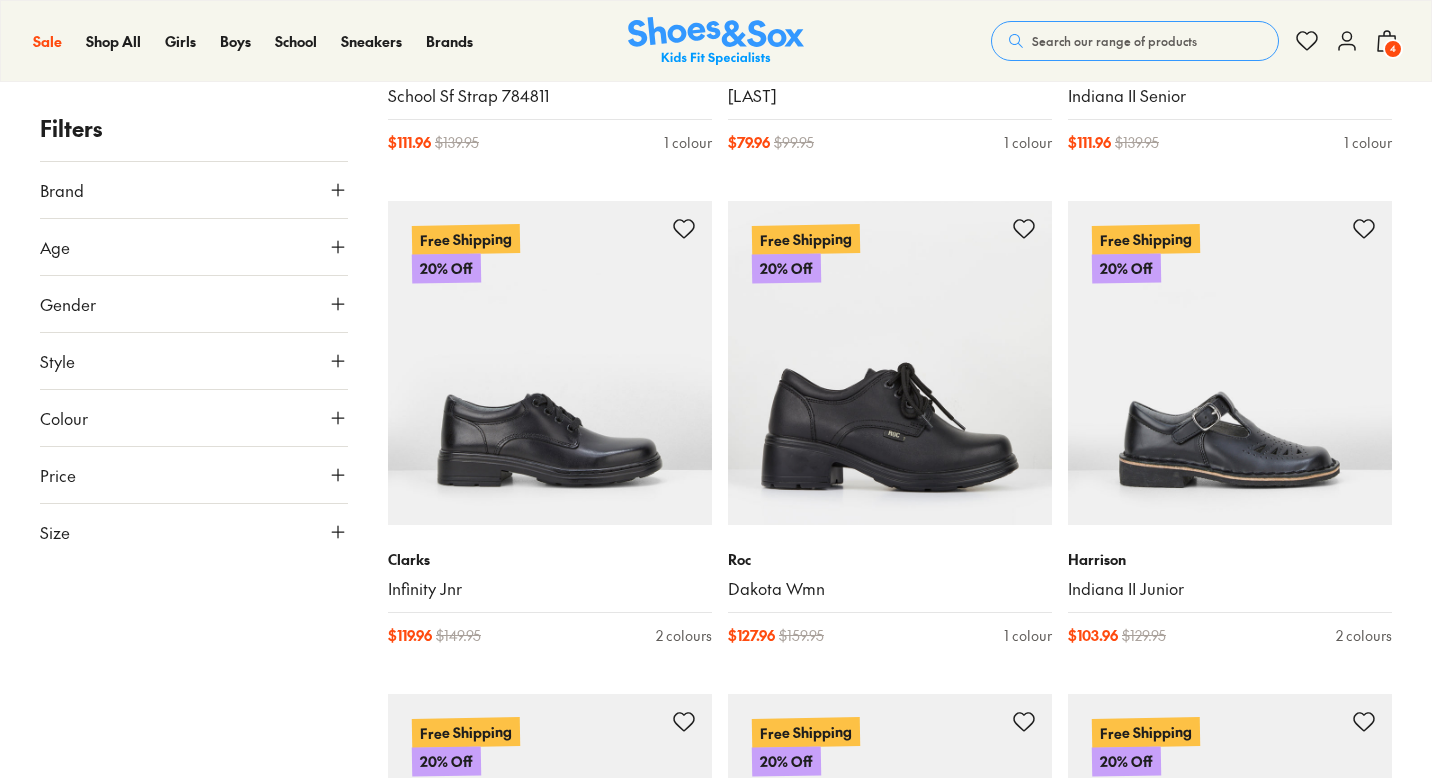 scroll, scrollTop: 2768, scrollLeft: 0, axis: vertical 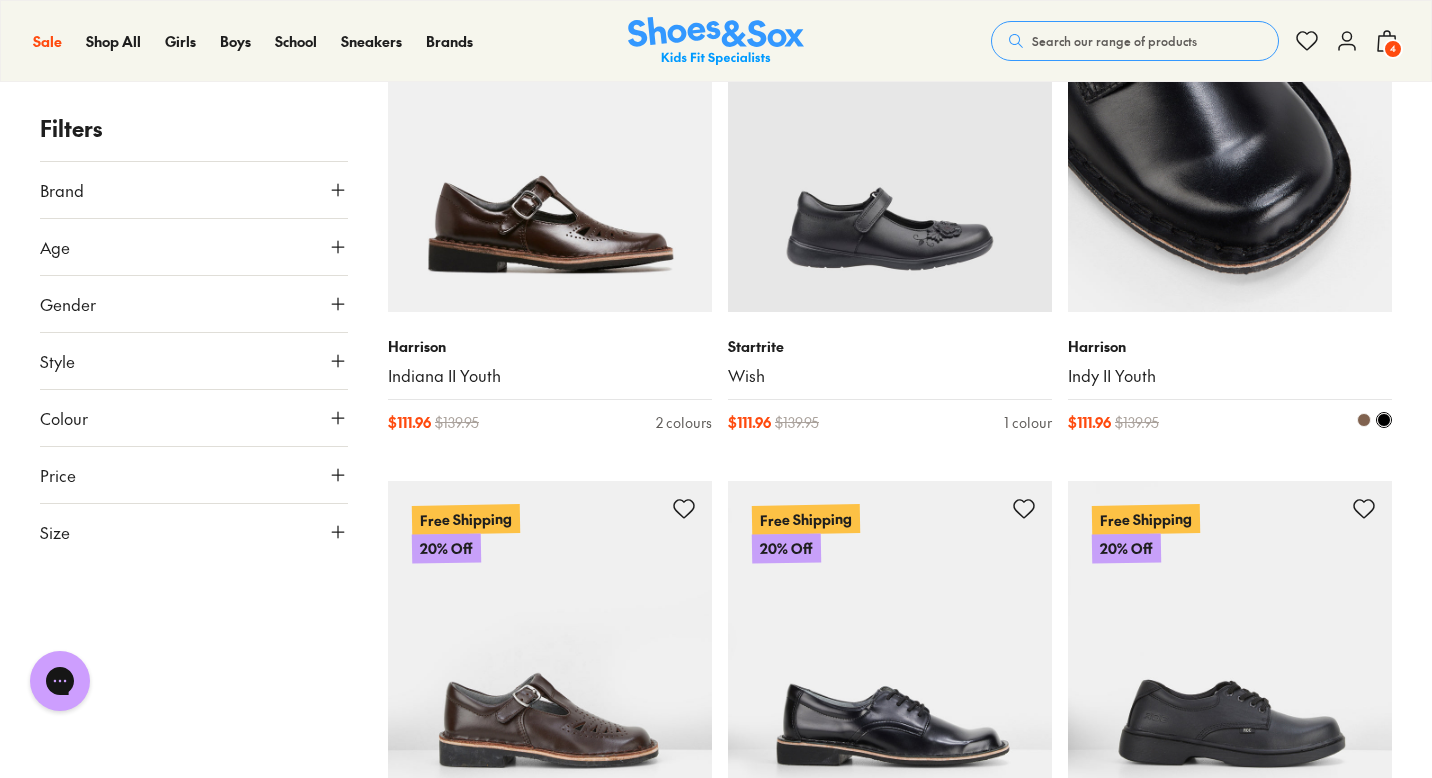 click at bounding box center [1230, 150] 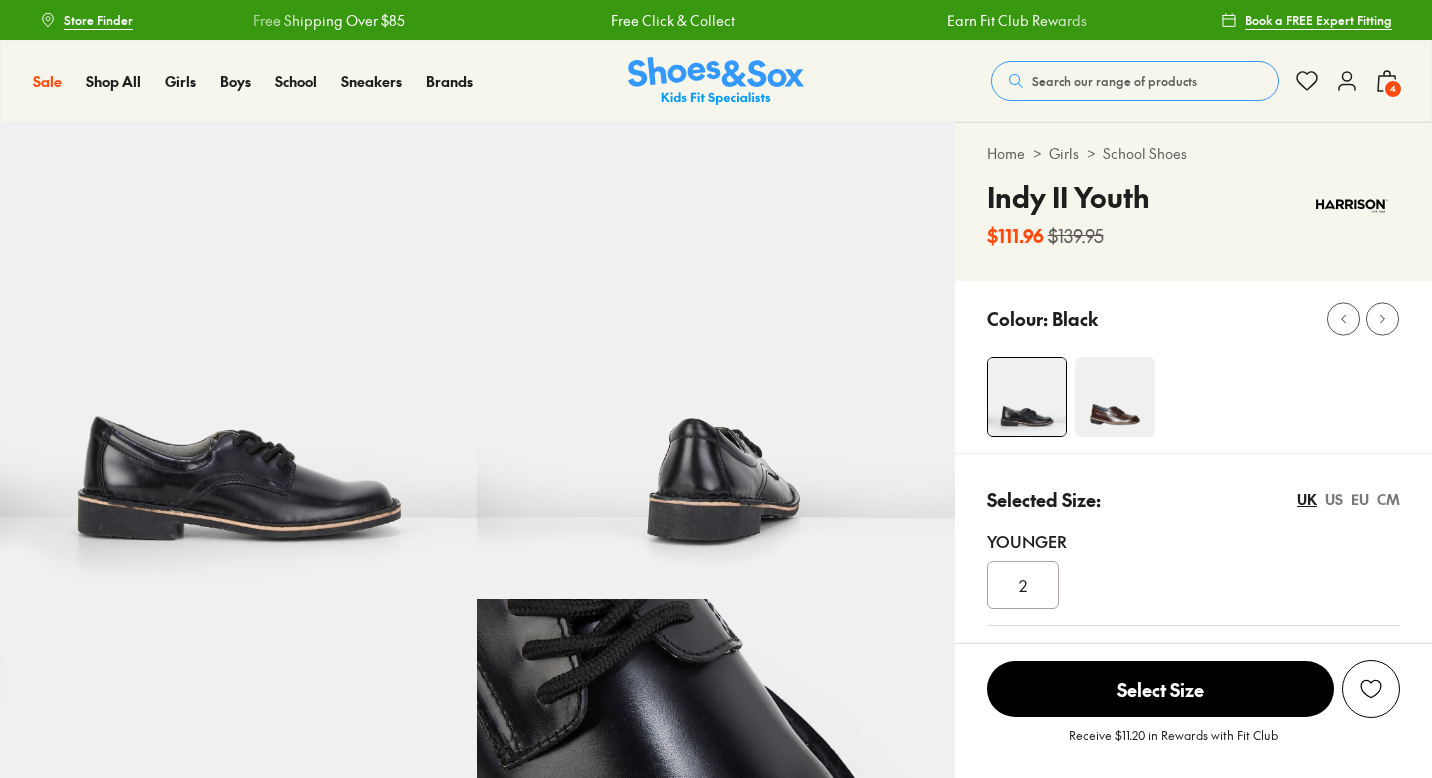 scroll, scrollTop: 0, scrollLeft: 0, axis: both 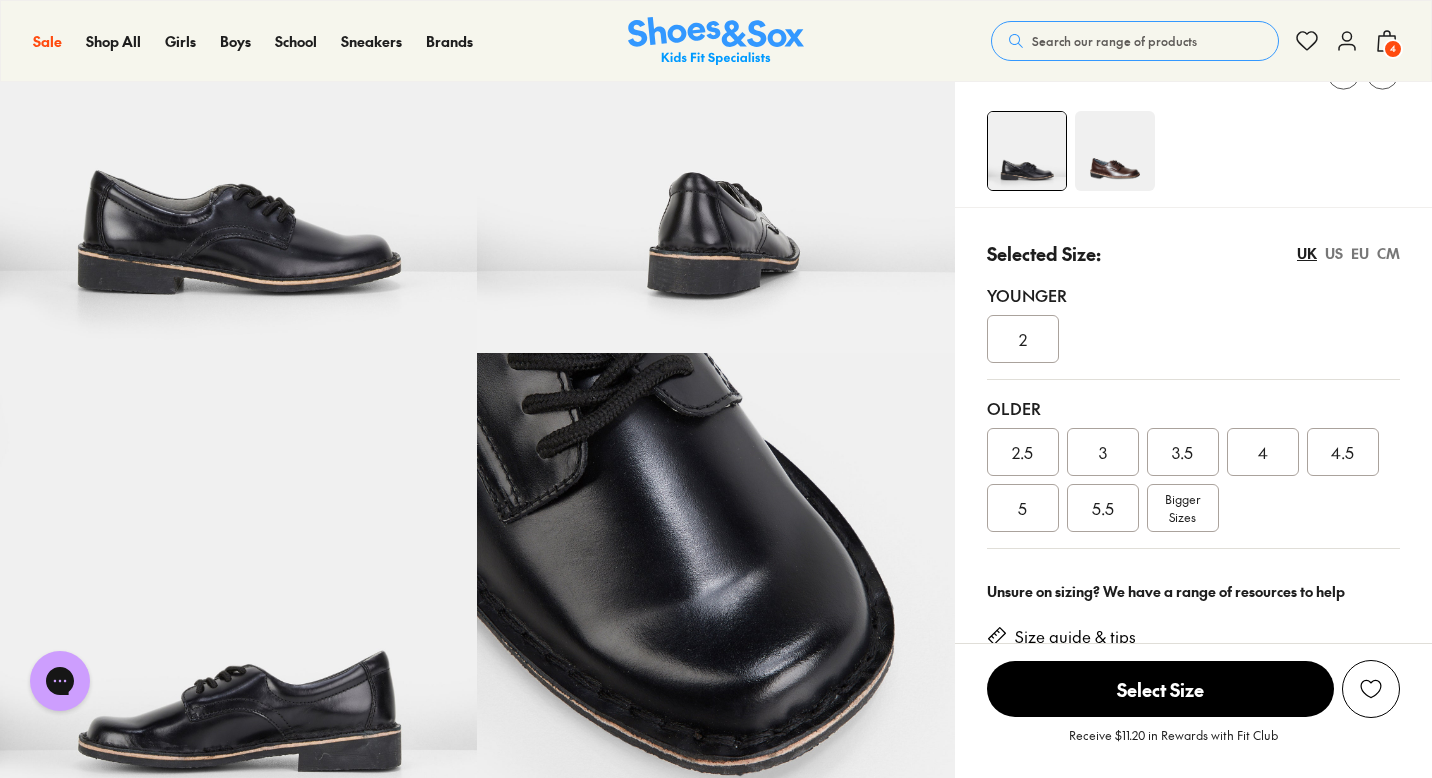 click on "5" at bounding box center (1023, 508) 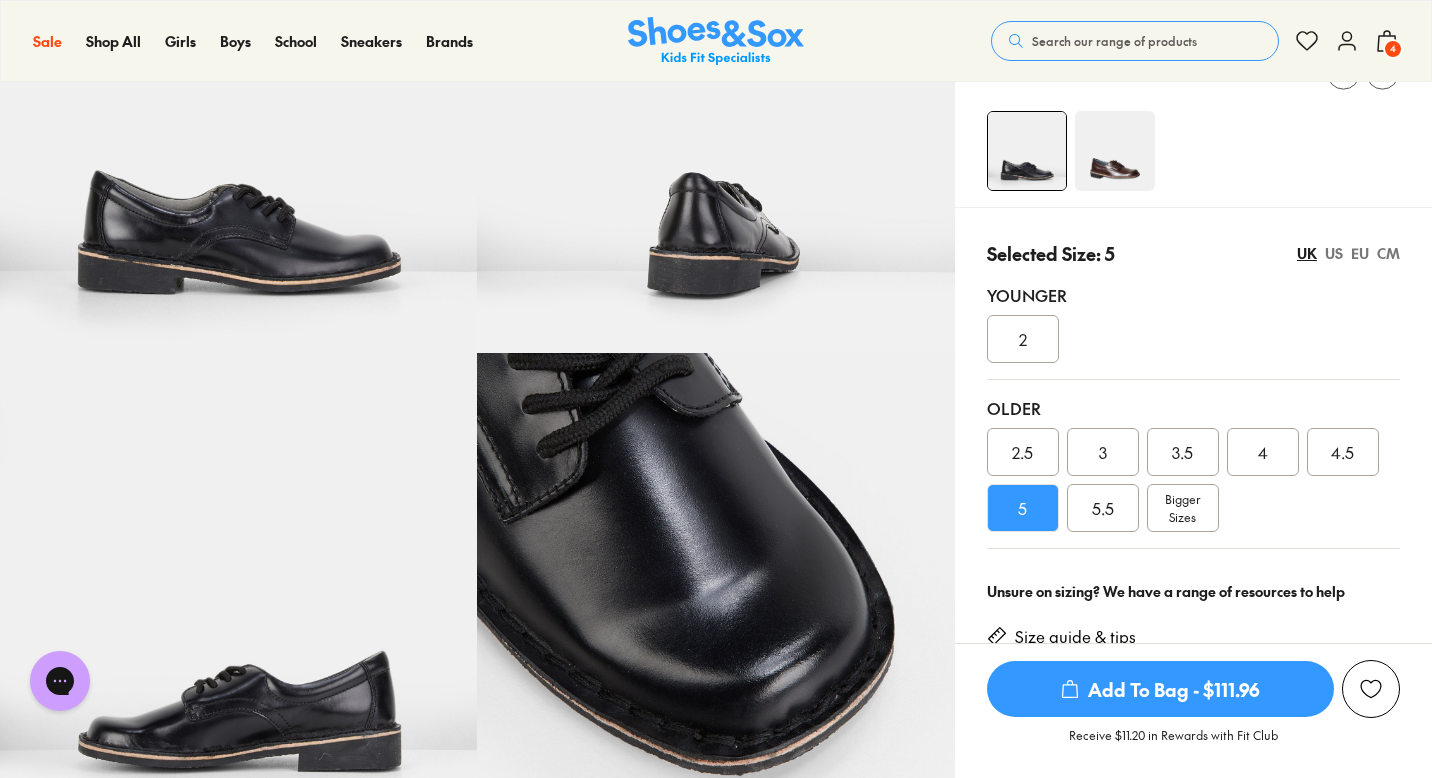 click 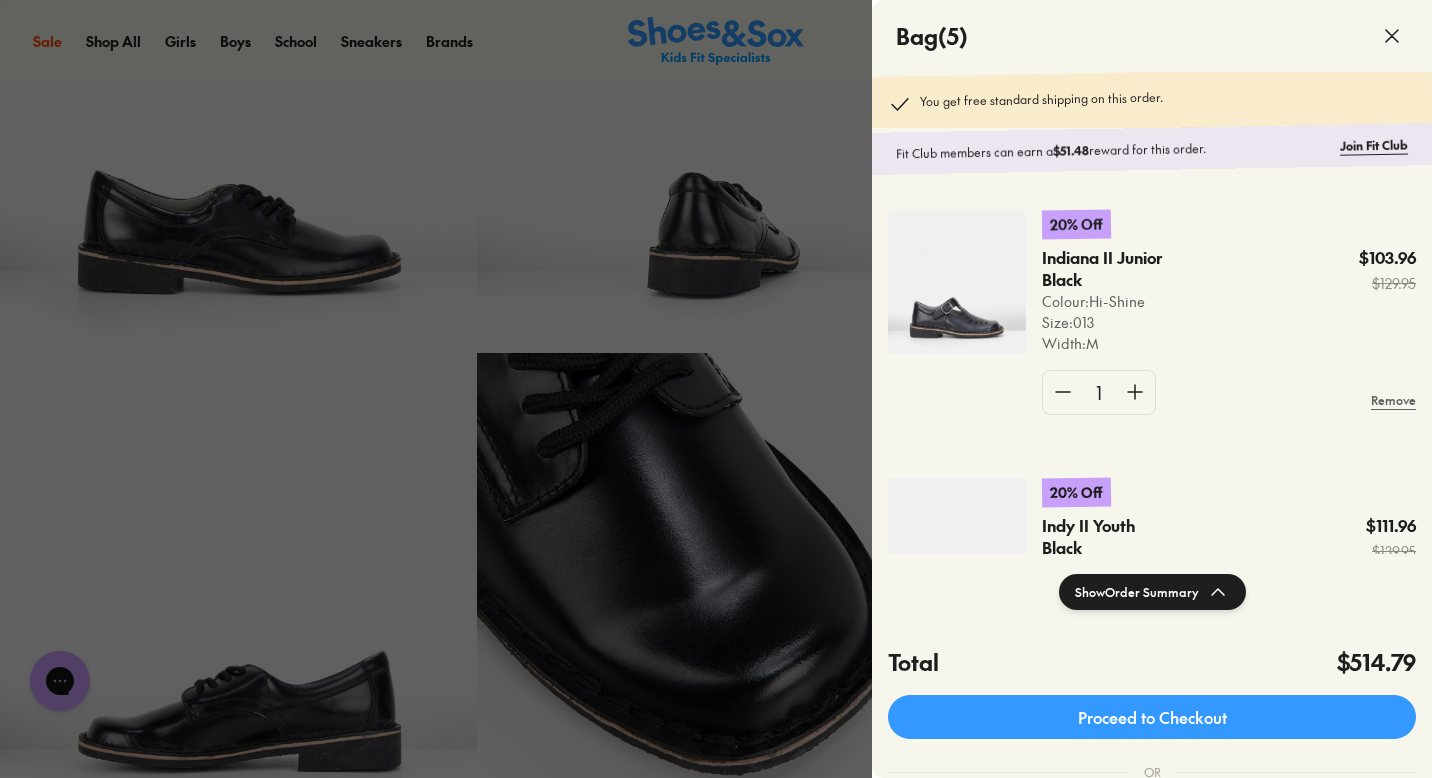 click 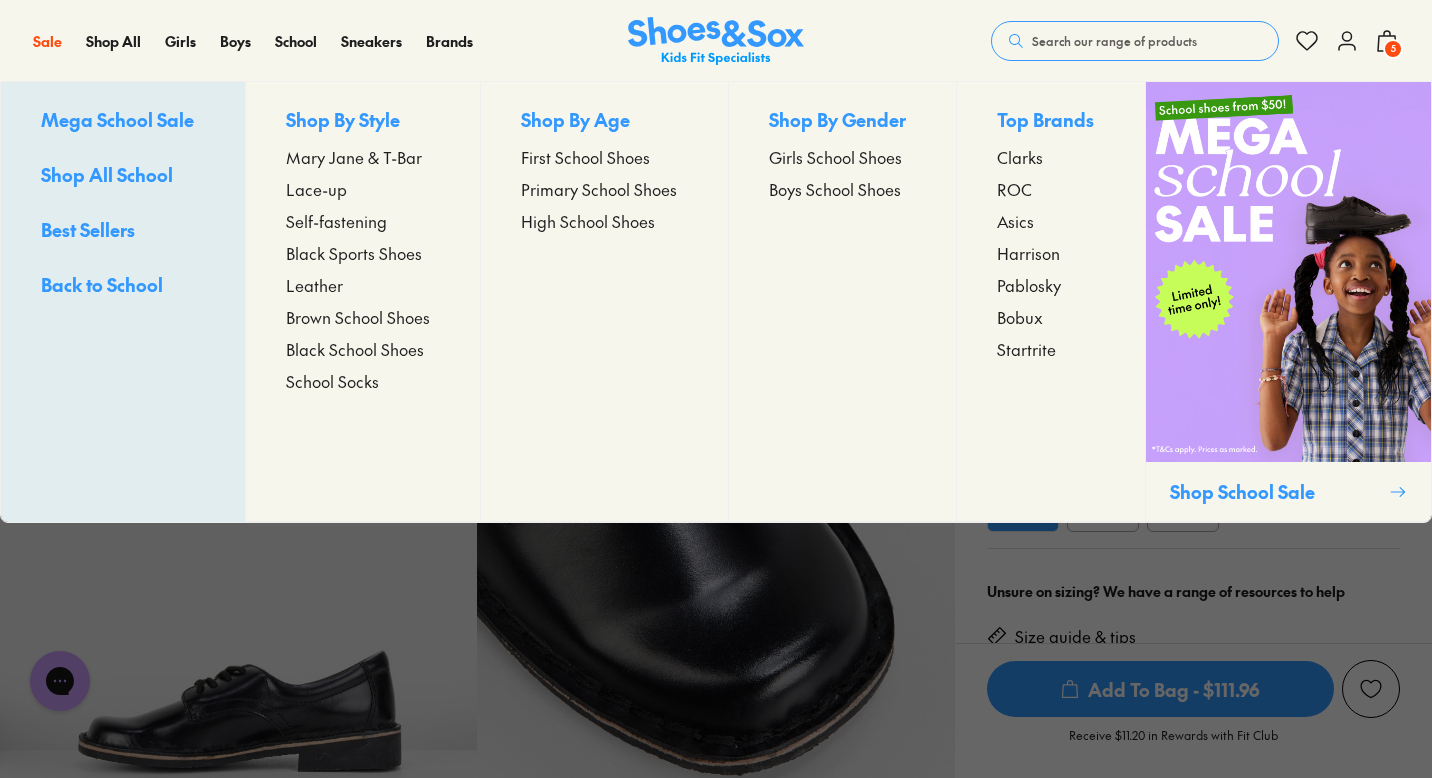 click on "Shop All School" at bounding box center (107, 174) 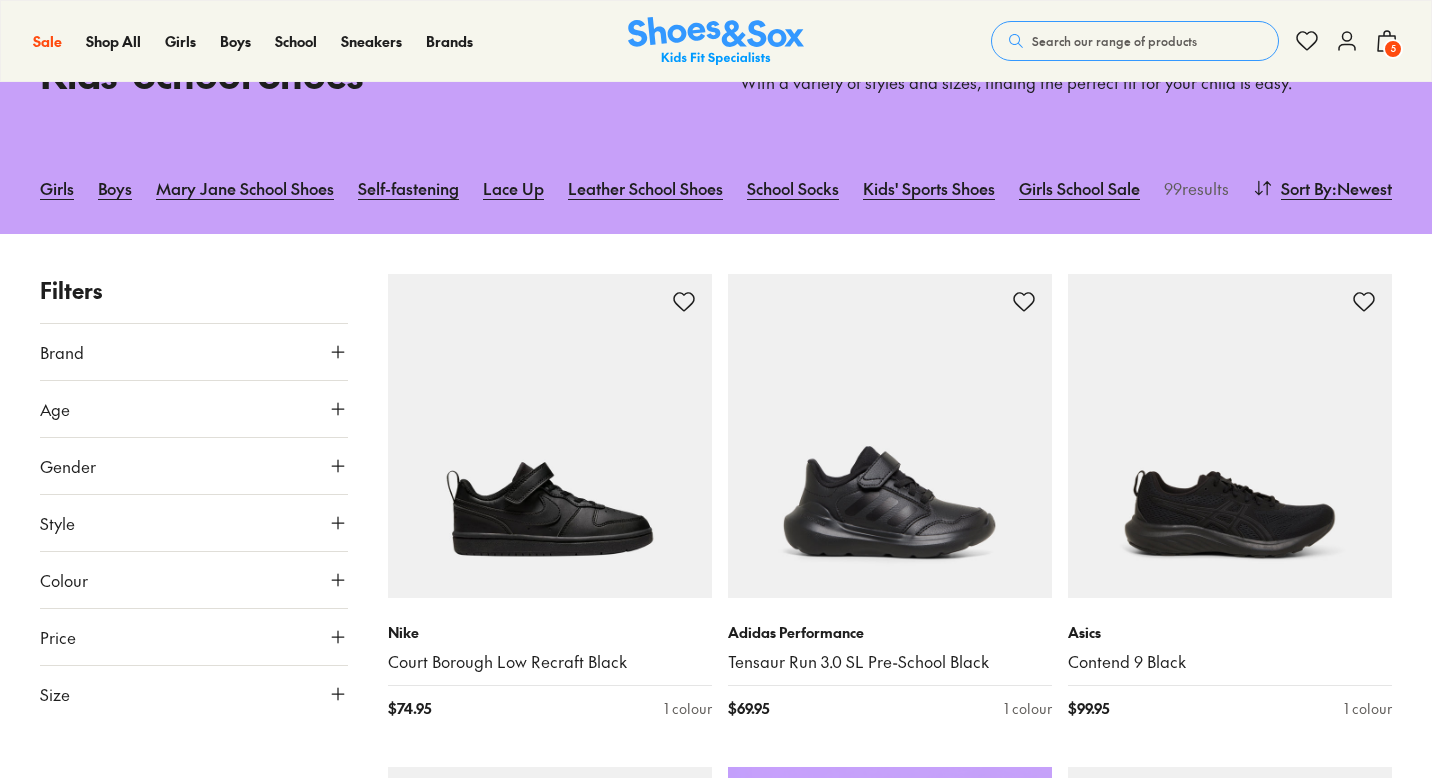 scroll, scrollTop: 130, scrollLeft: 0, axis: vertical 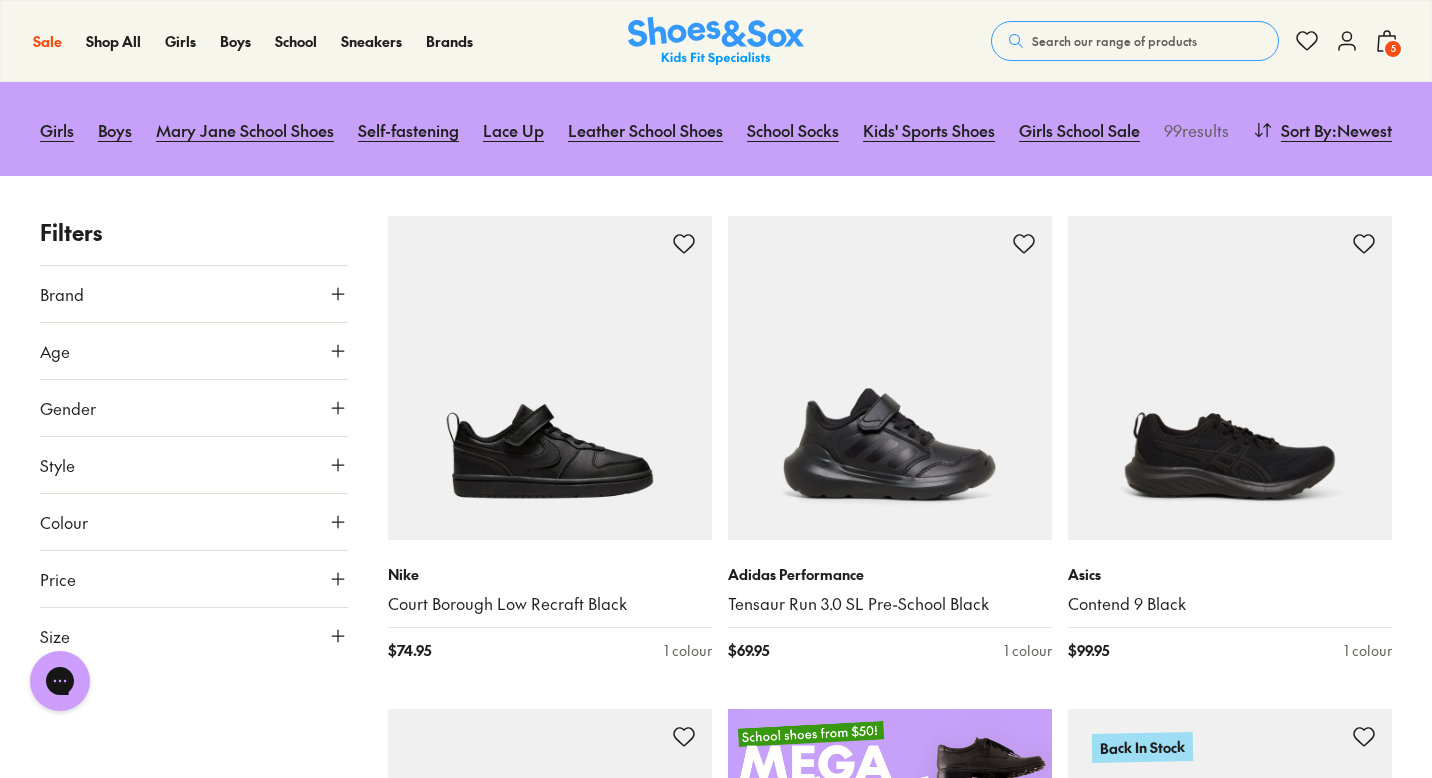 click on "Brand" at bounding box center [194, 294] 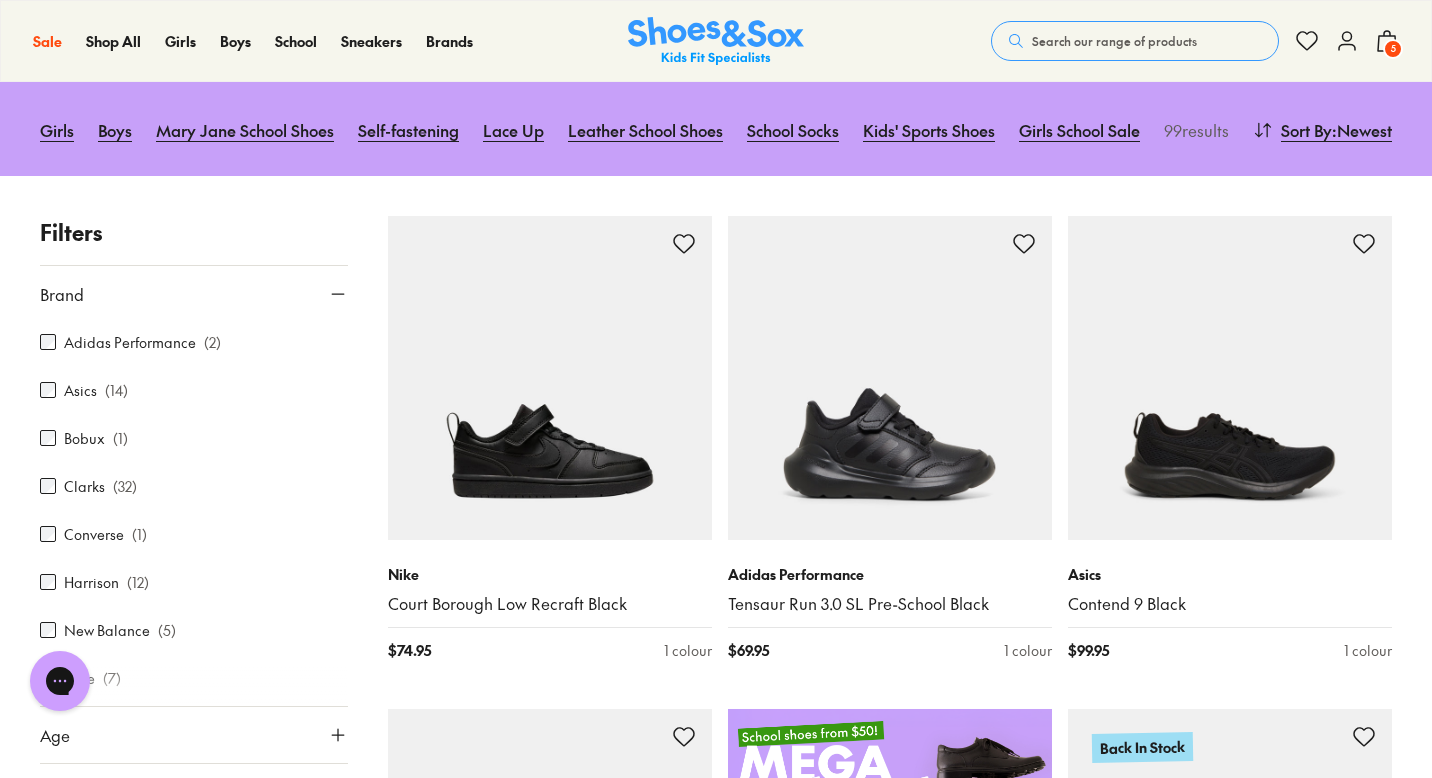 click on "Asics" at bounding box center (80, 390) 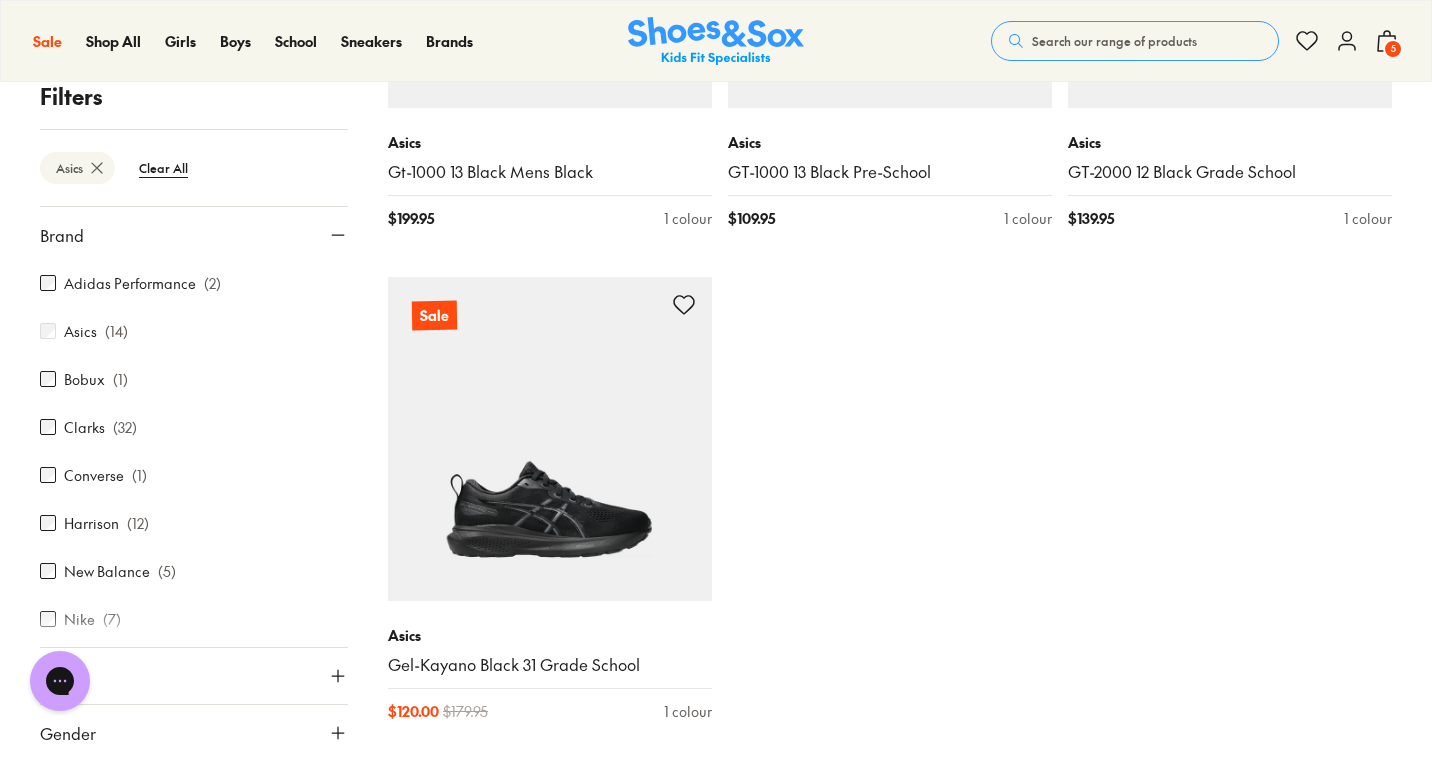 scroll, scrollTop: 2600, scrollLeft: 0, axis: vertical 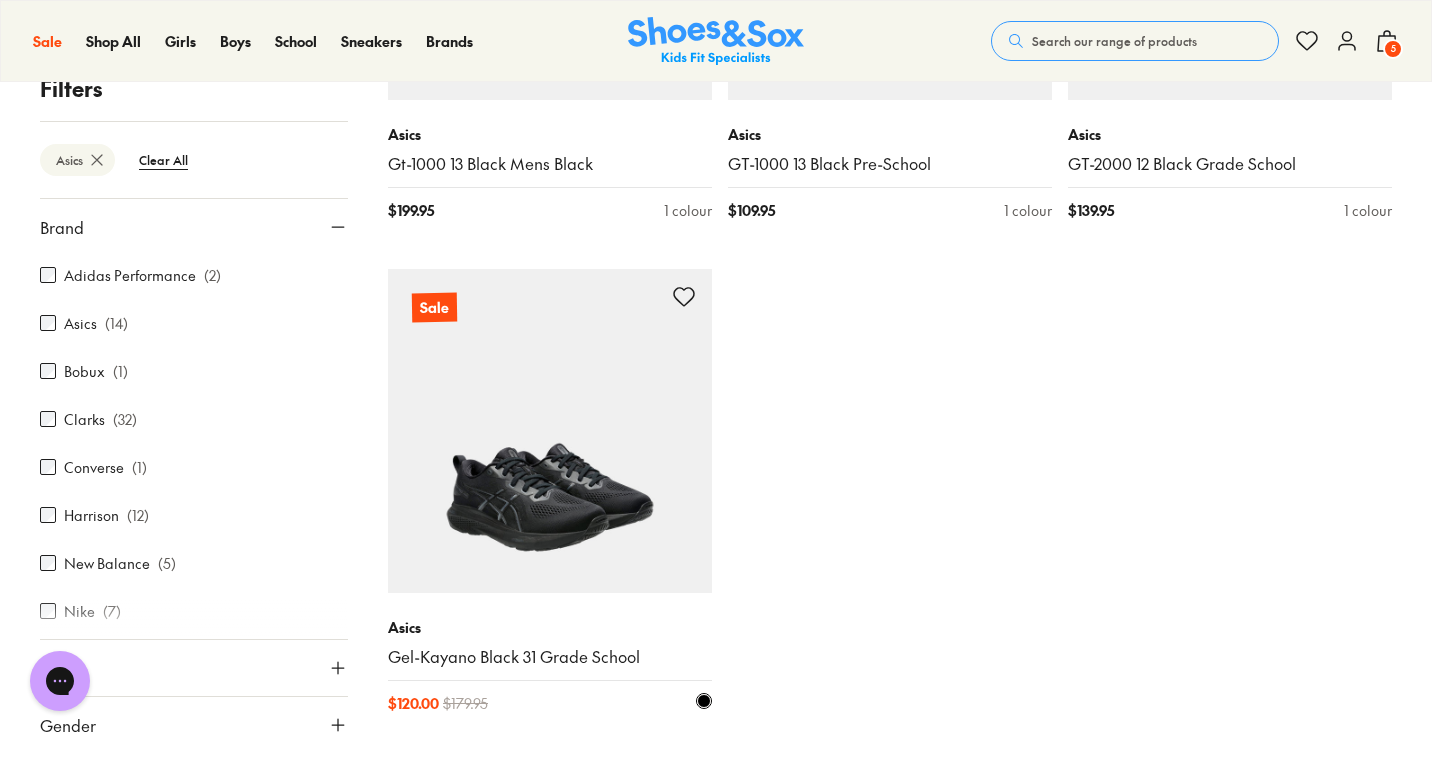 click at bounding box center [550, 431] 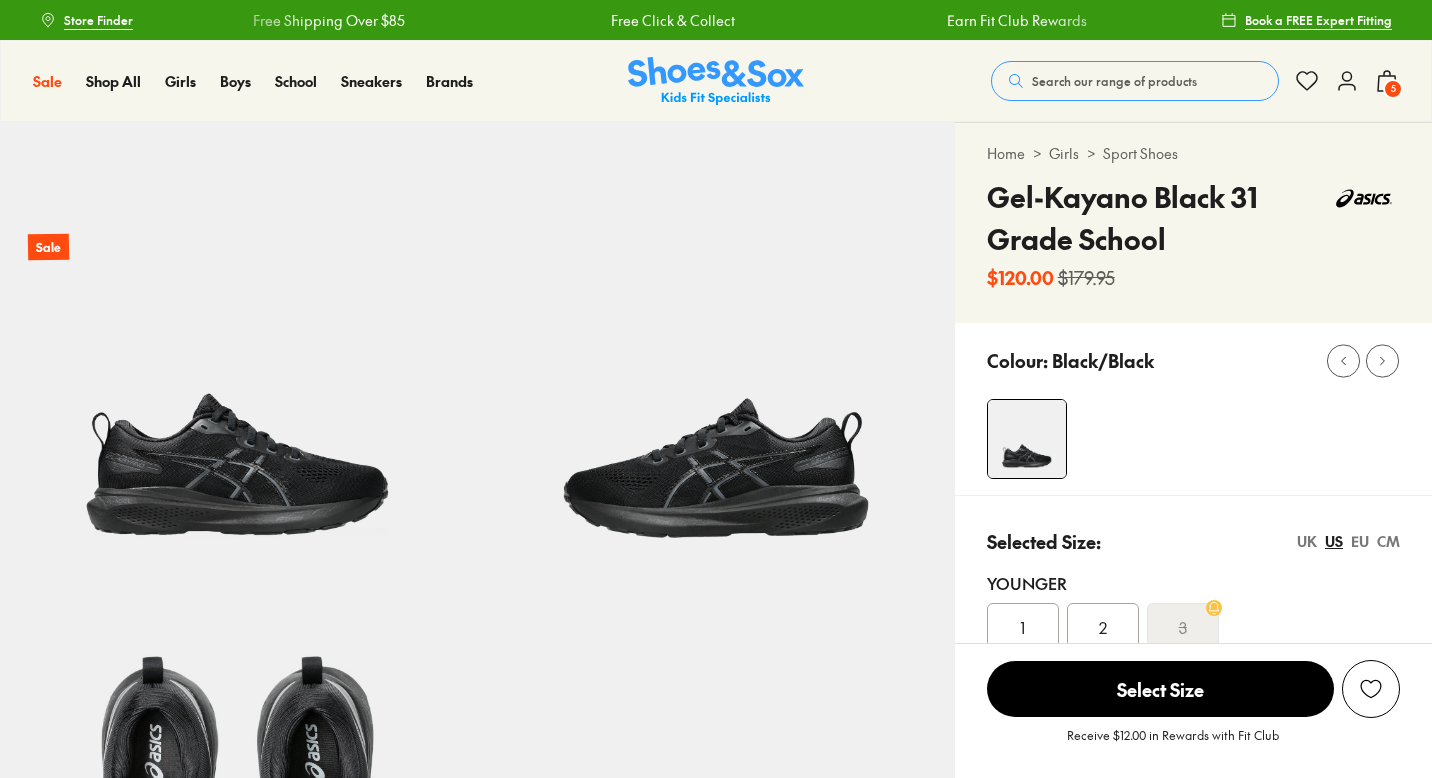 scroll, scrollTop: 0, scrollLeft: 0, axis: both 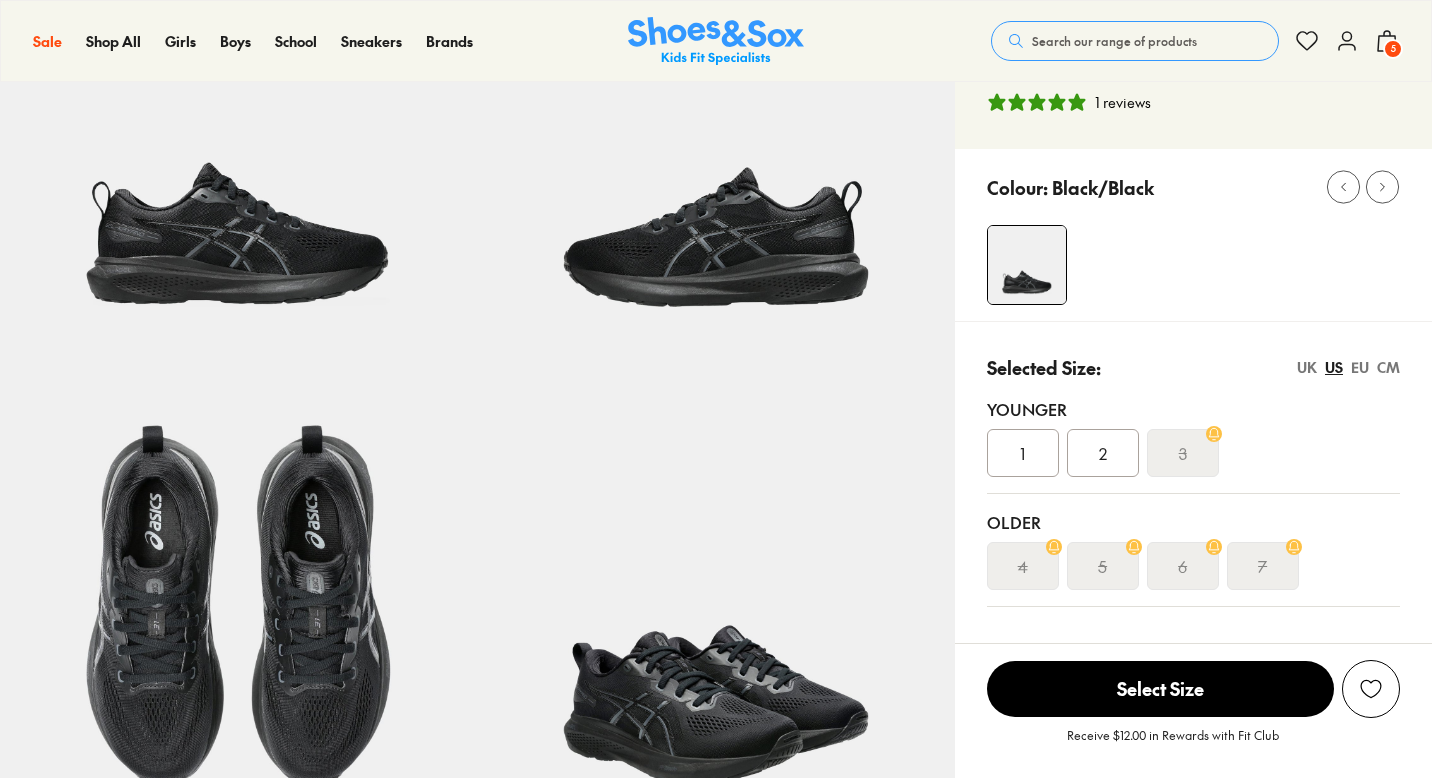 select on "*" 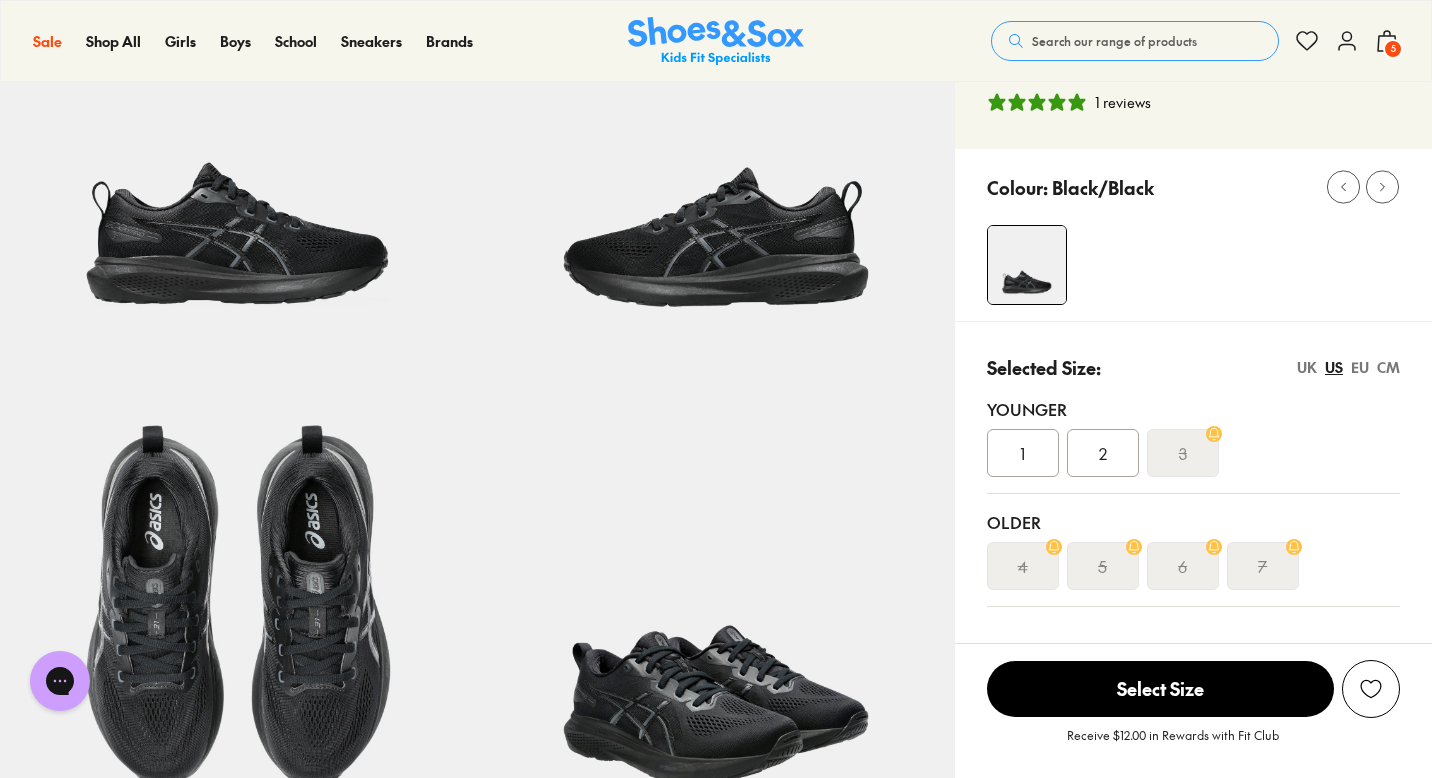 scroll, scrollTop: 0, scrollLeft: 0, axis: both 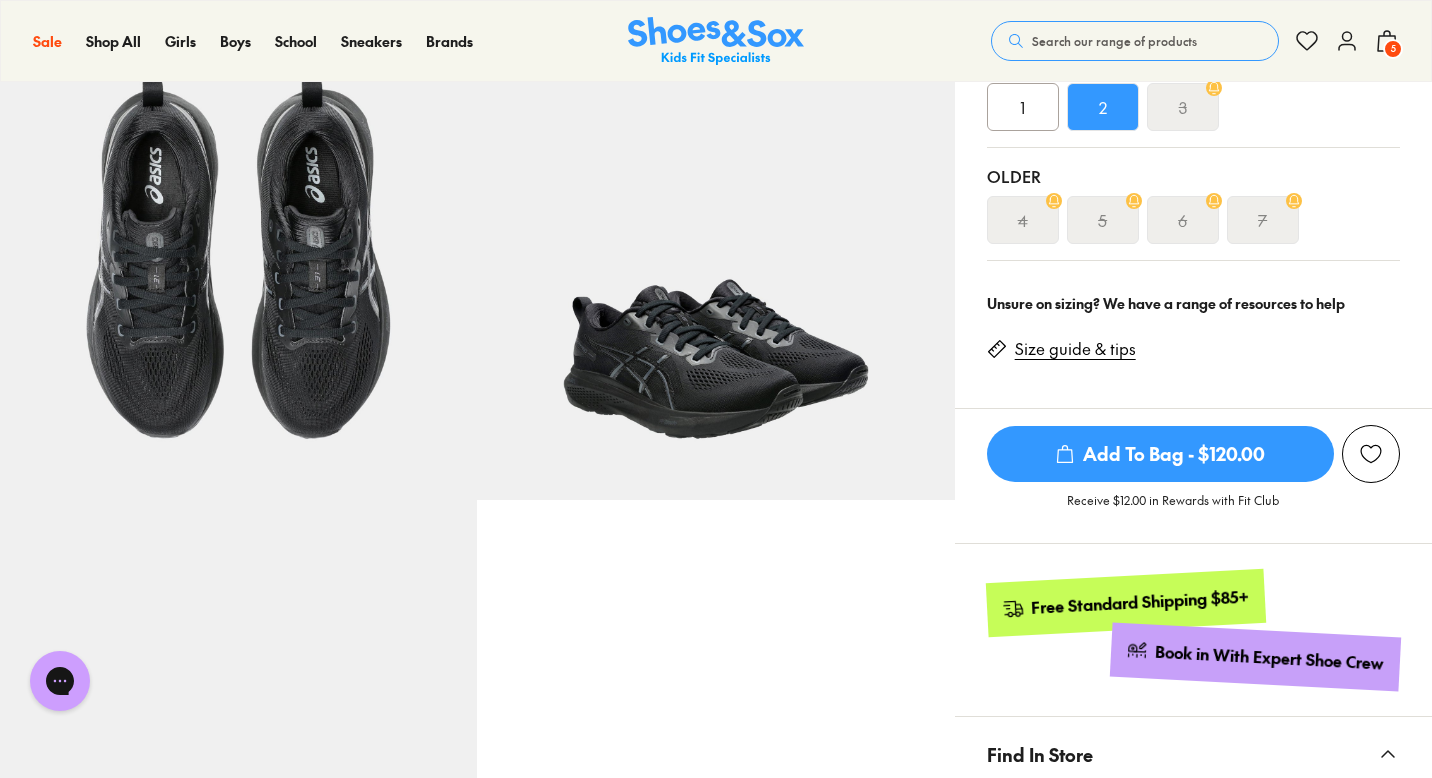 click on "Add To Bag - $120.00" at bounding box center [1160, 454] 